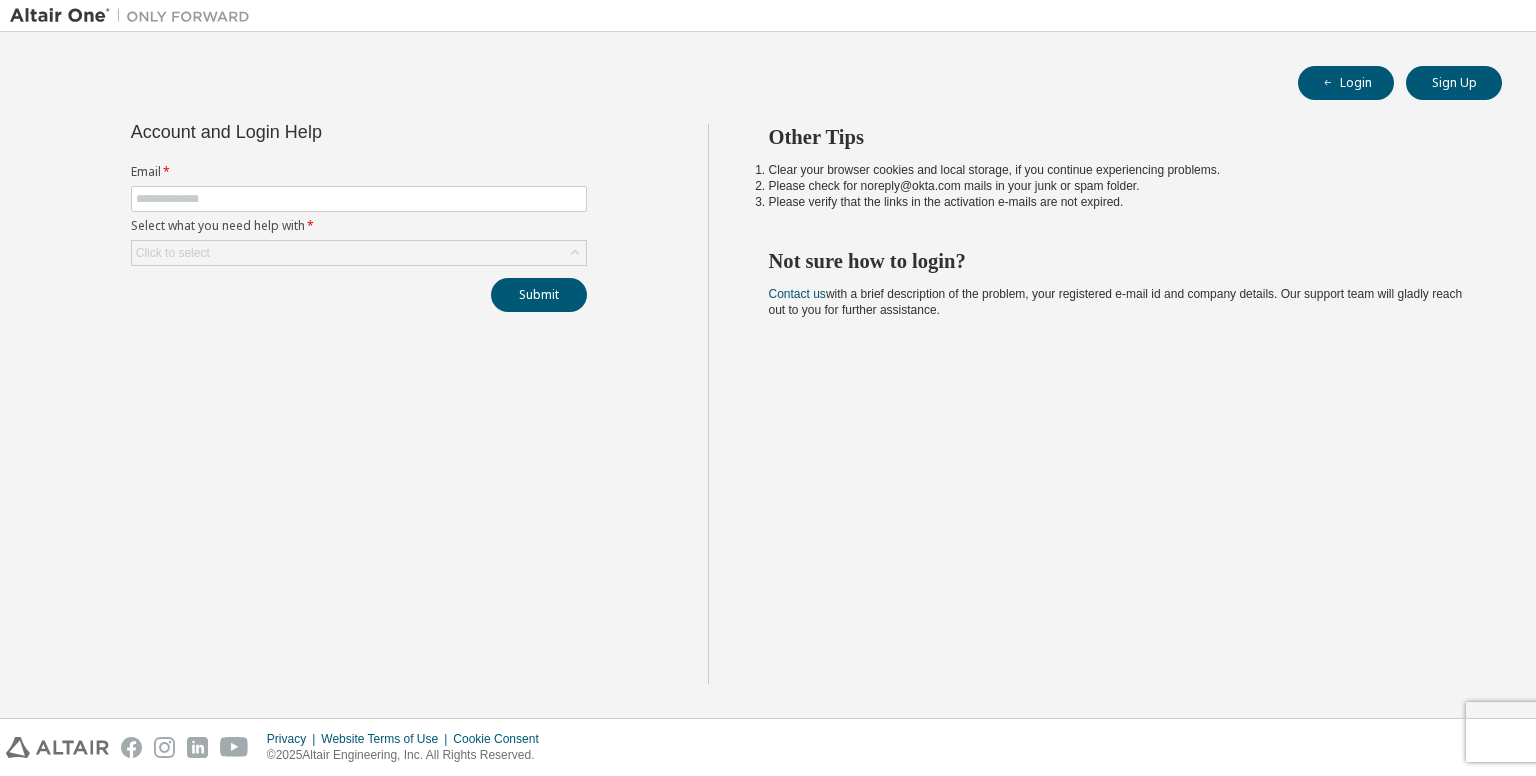 scroll, scrollTop: 0, scrollLeft: 0, axis: both 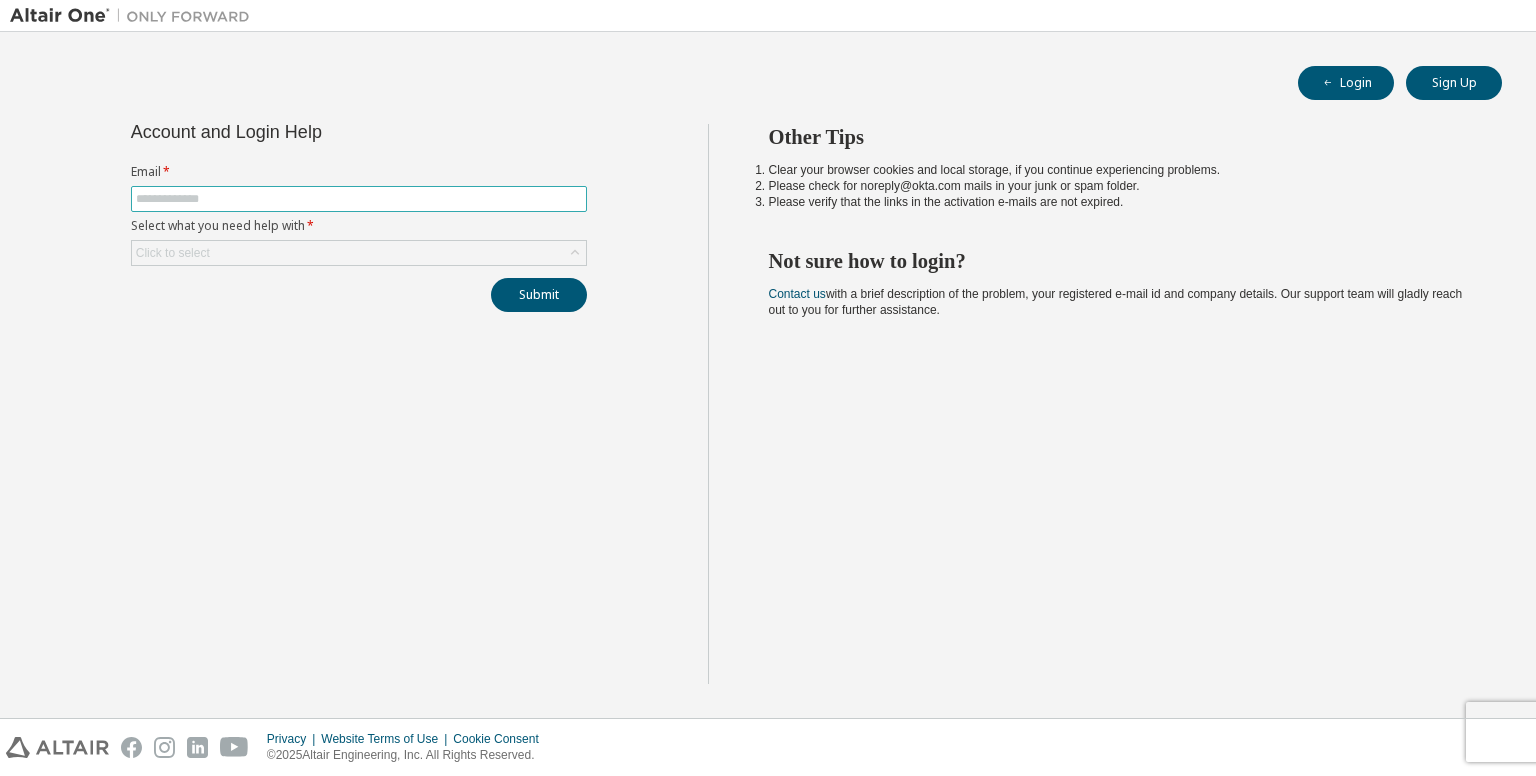 click at bounding box center [359, 199] 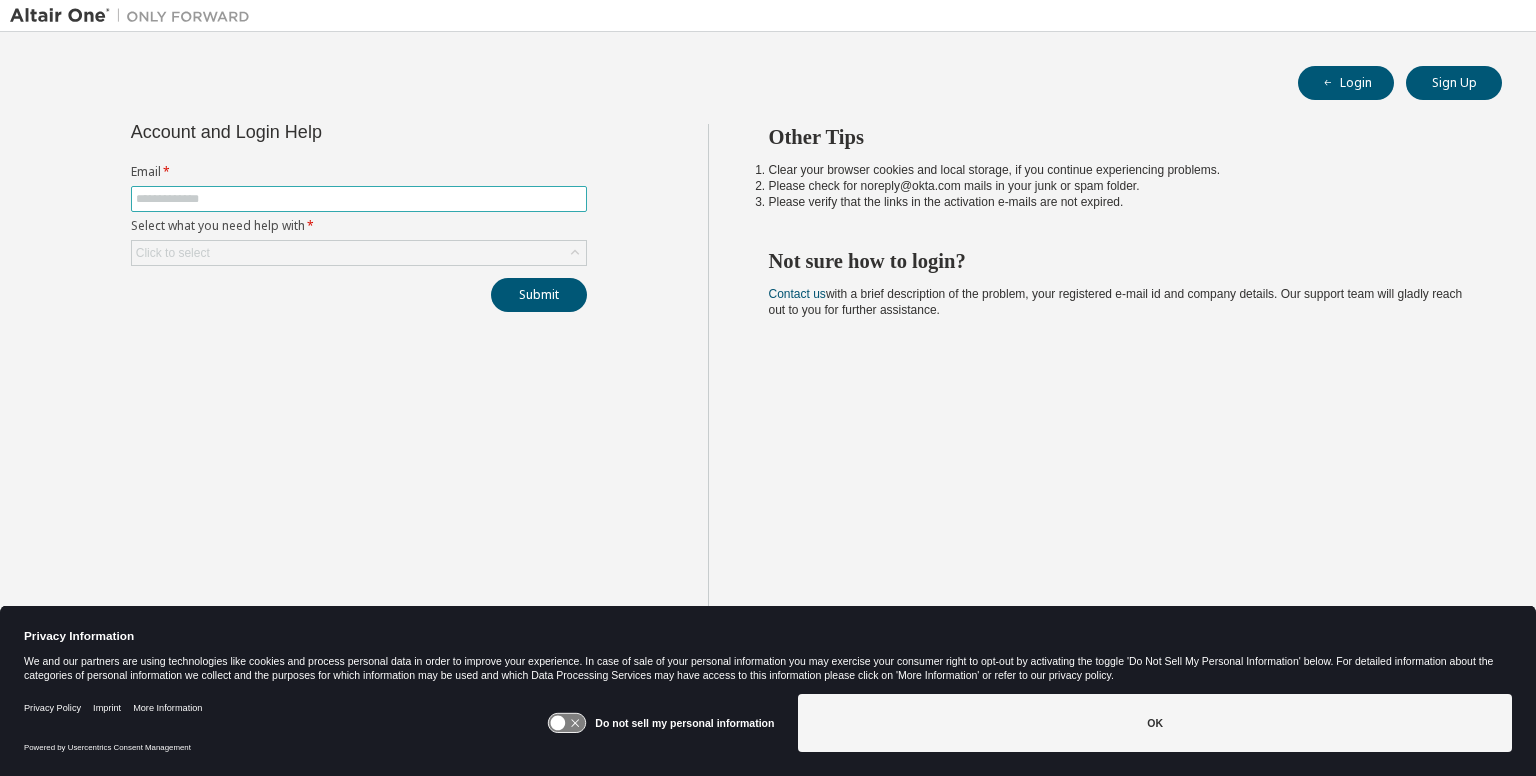 click at bounding box center (359, 199) 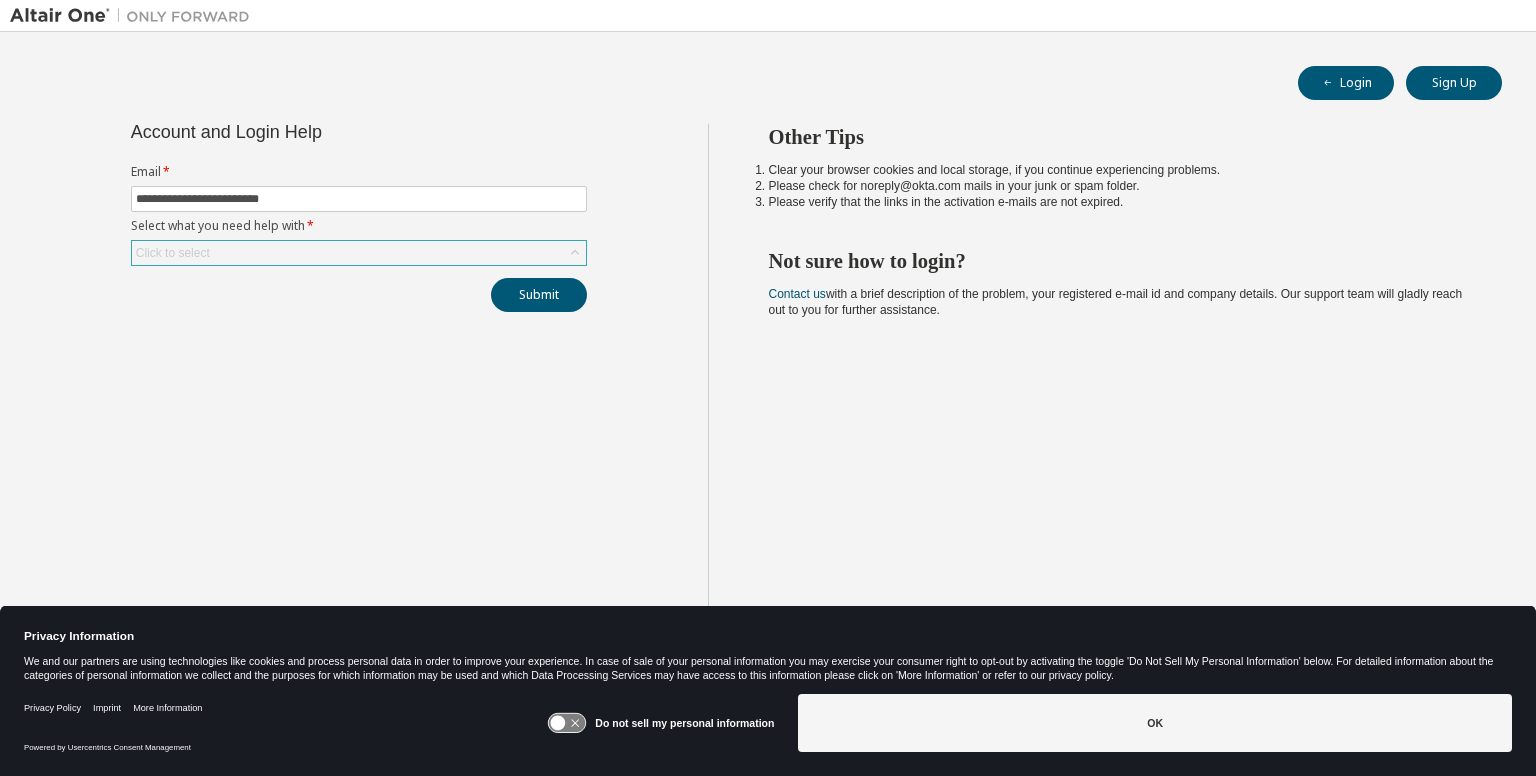 click on "Click to select" at bounding box center (359, 253) 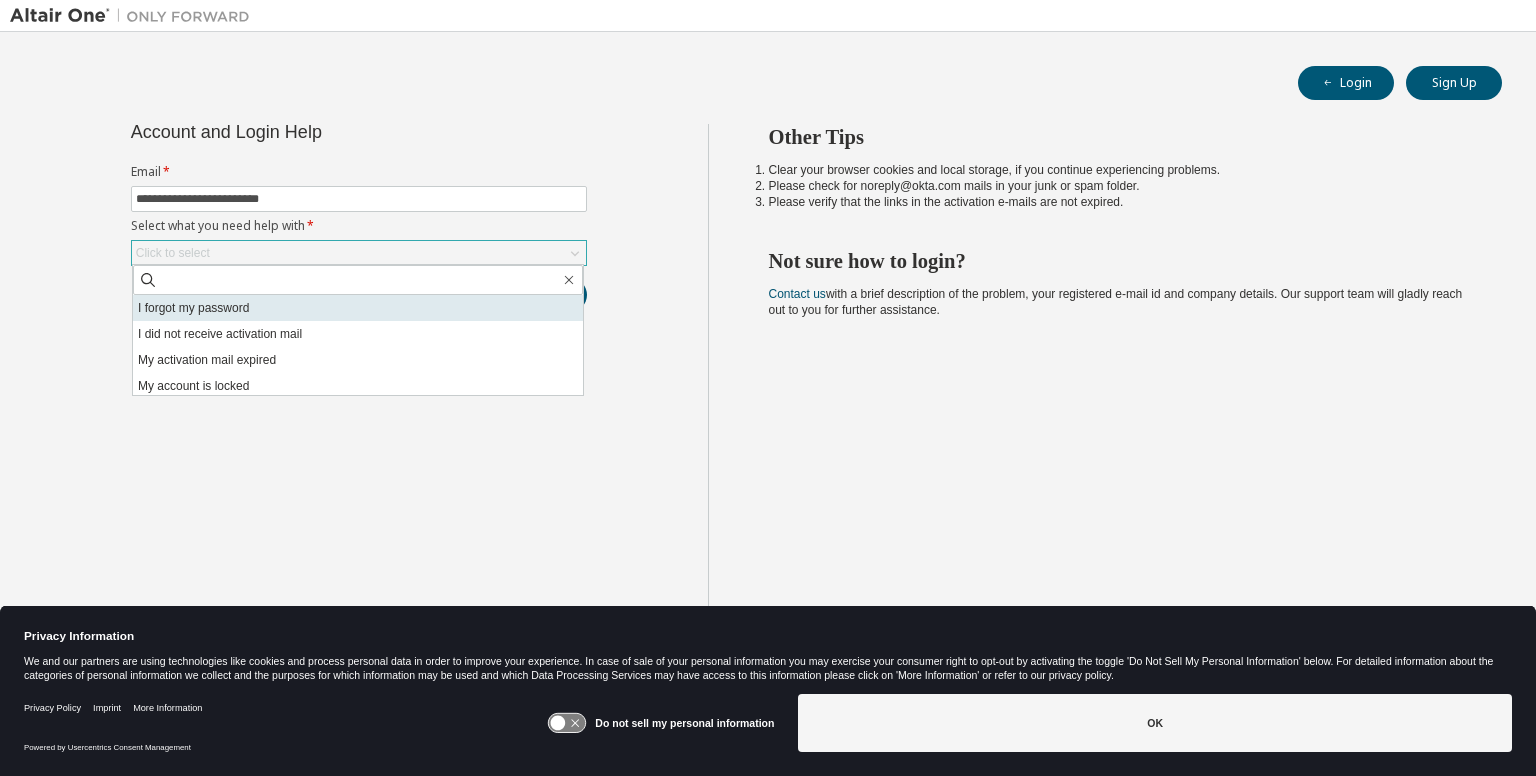 click on "I forgot my password" at bounding box center [358, 308] 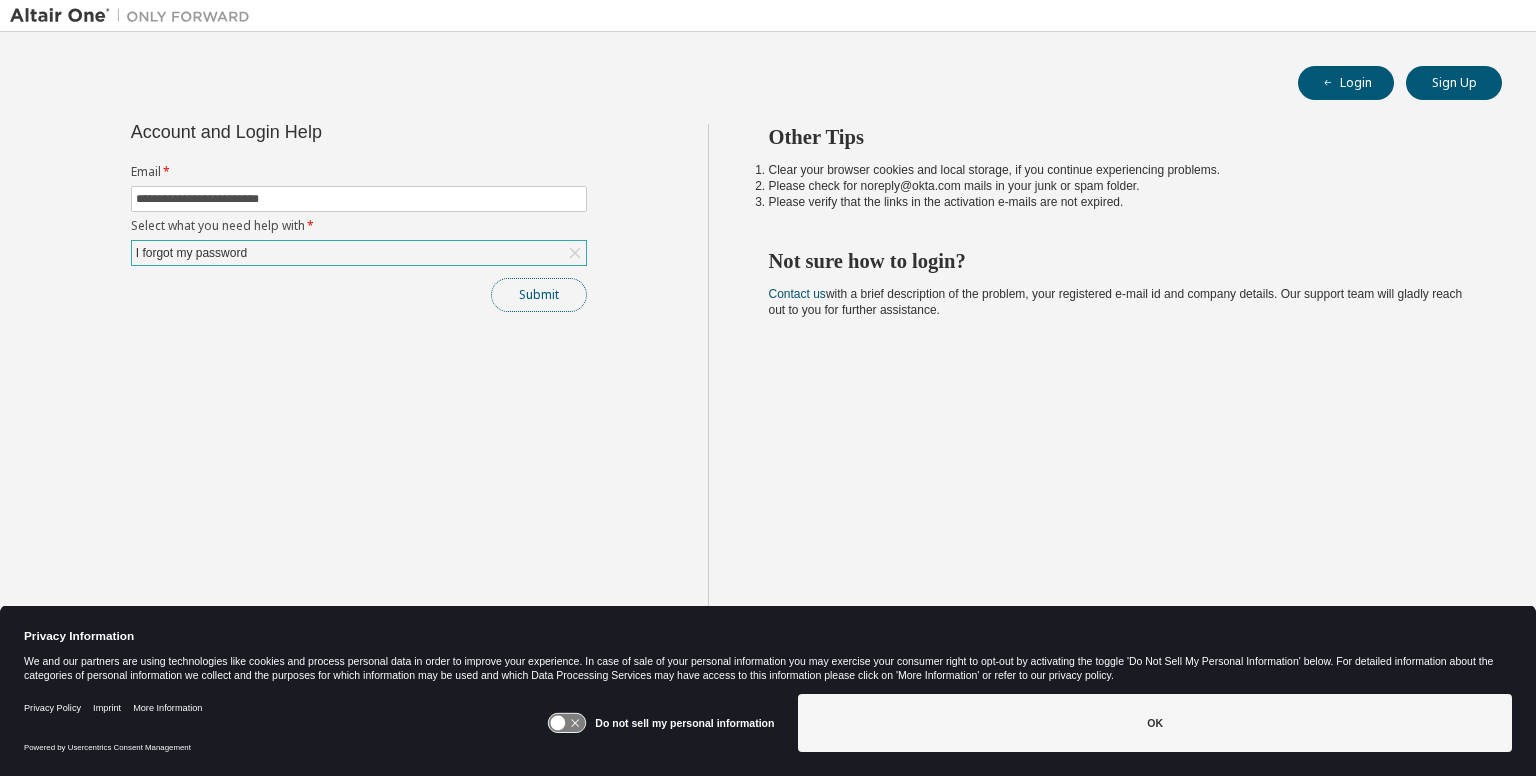 click on "Submit" at bounding box center [539, 295] 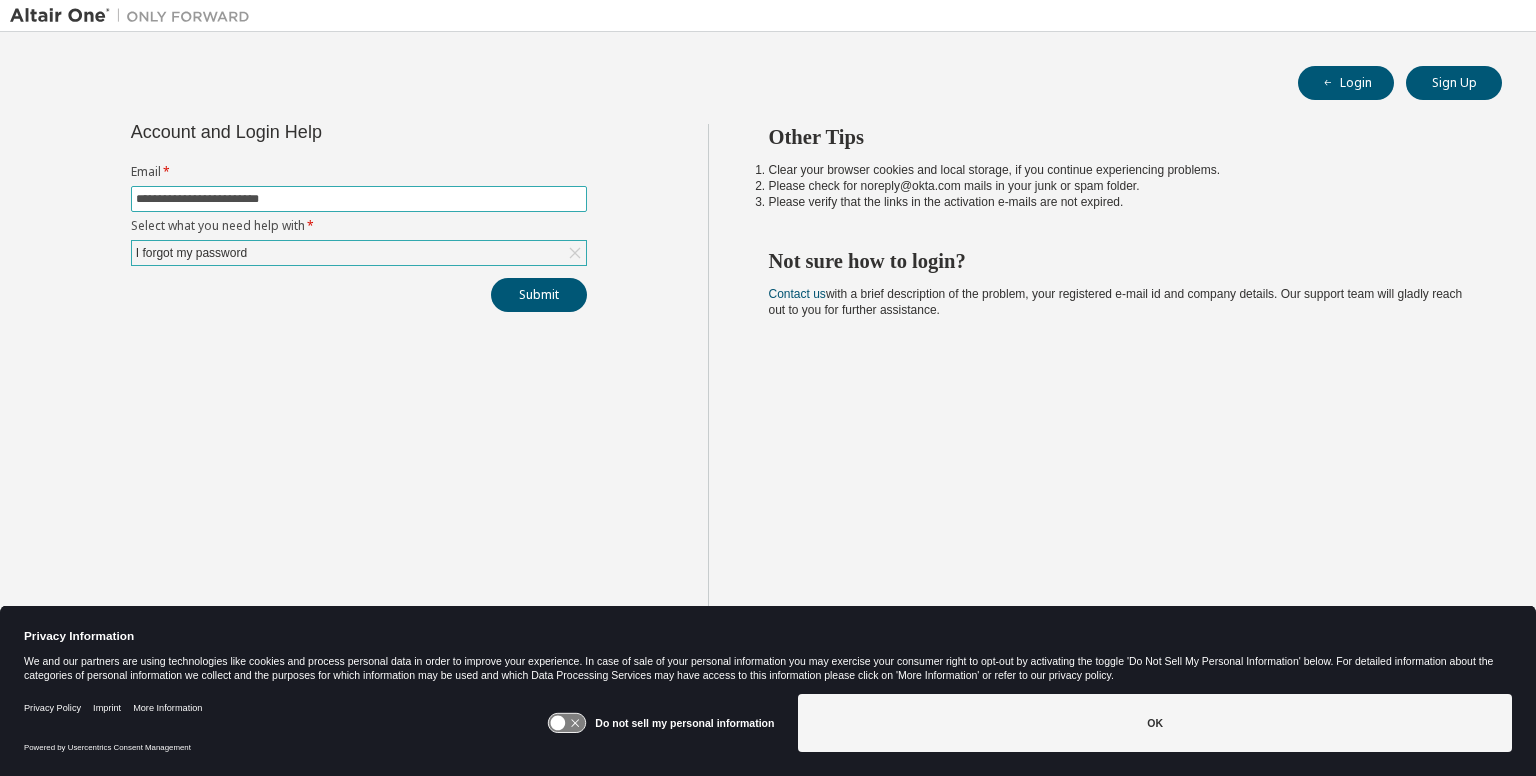 click on "**********" at bounding box center (359, 199) 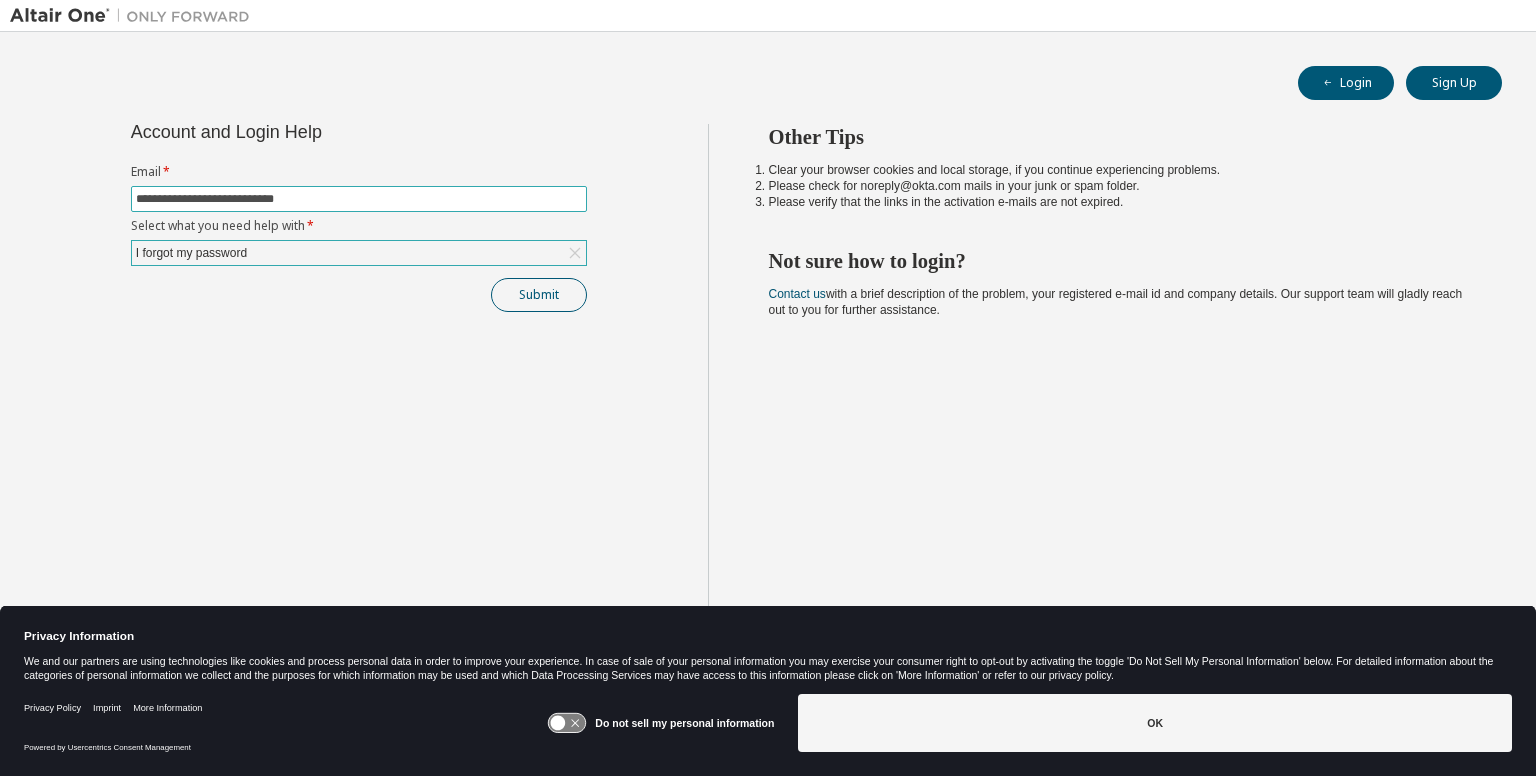 type on "**********" 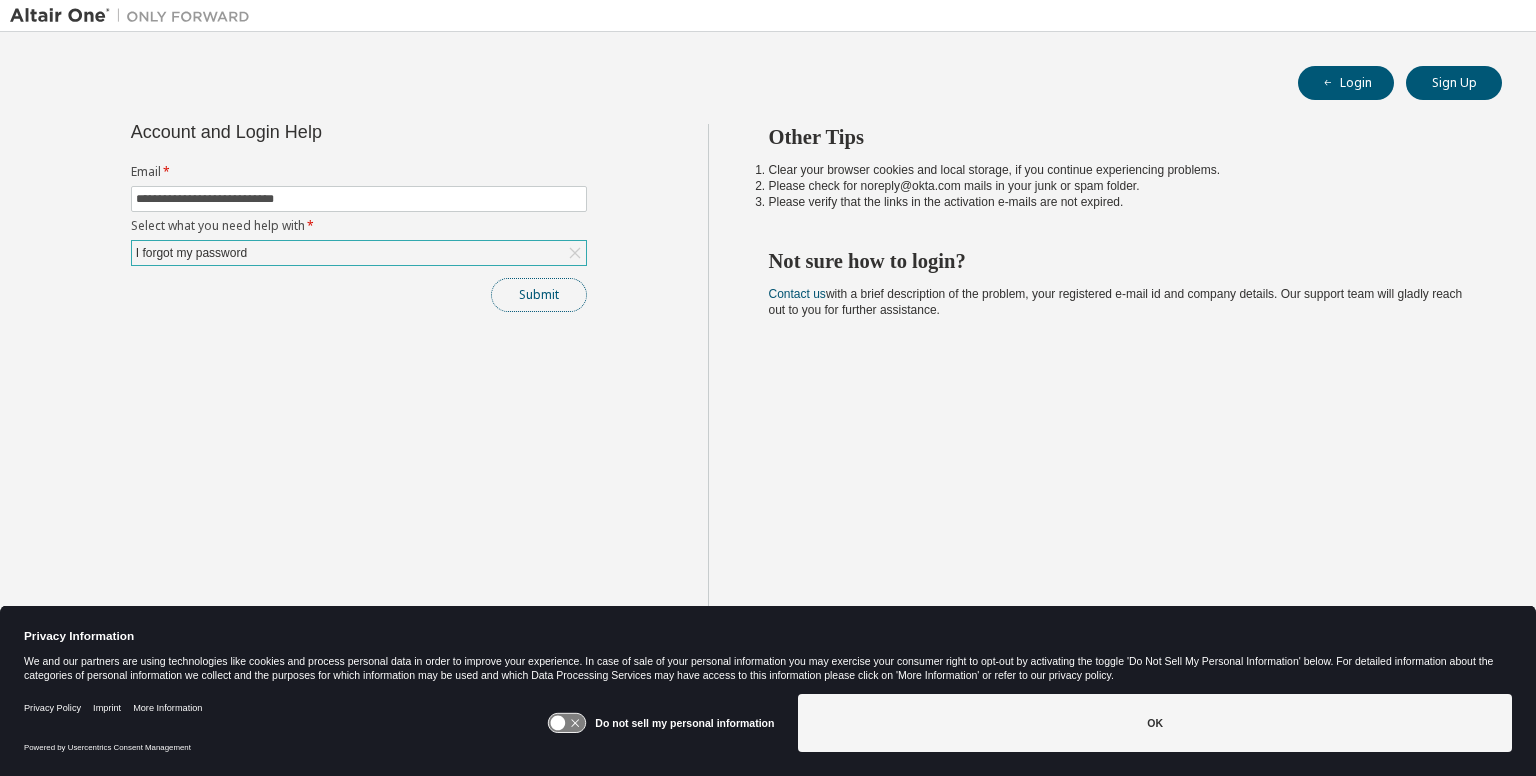 click on "Submit" at bounding box center (539, 295) 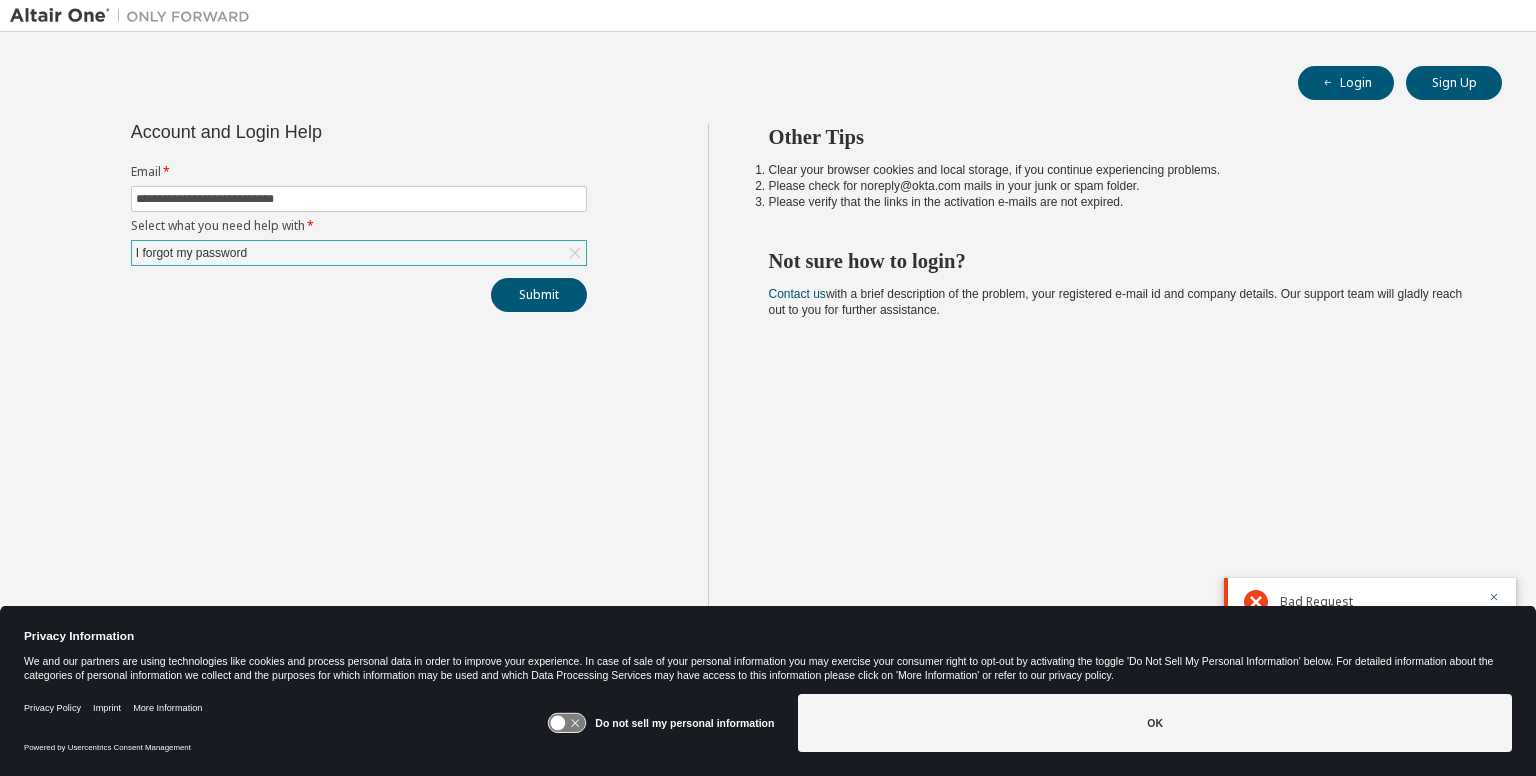 click on "**********" at bounding box center (359, 215) 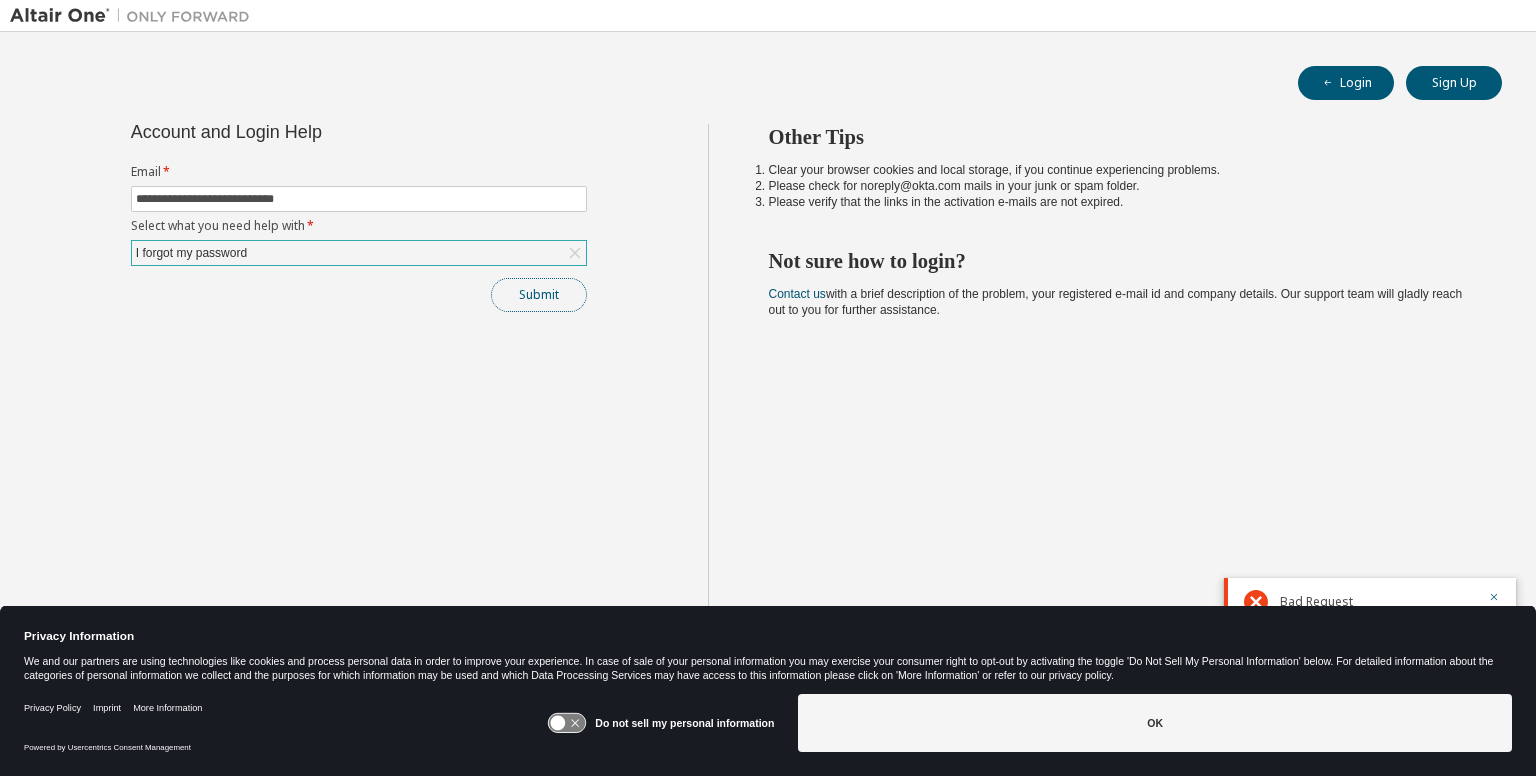 click on "Submit" at bounding box center [539, 295] 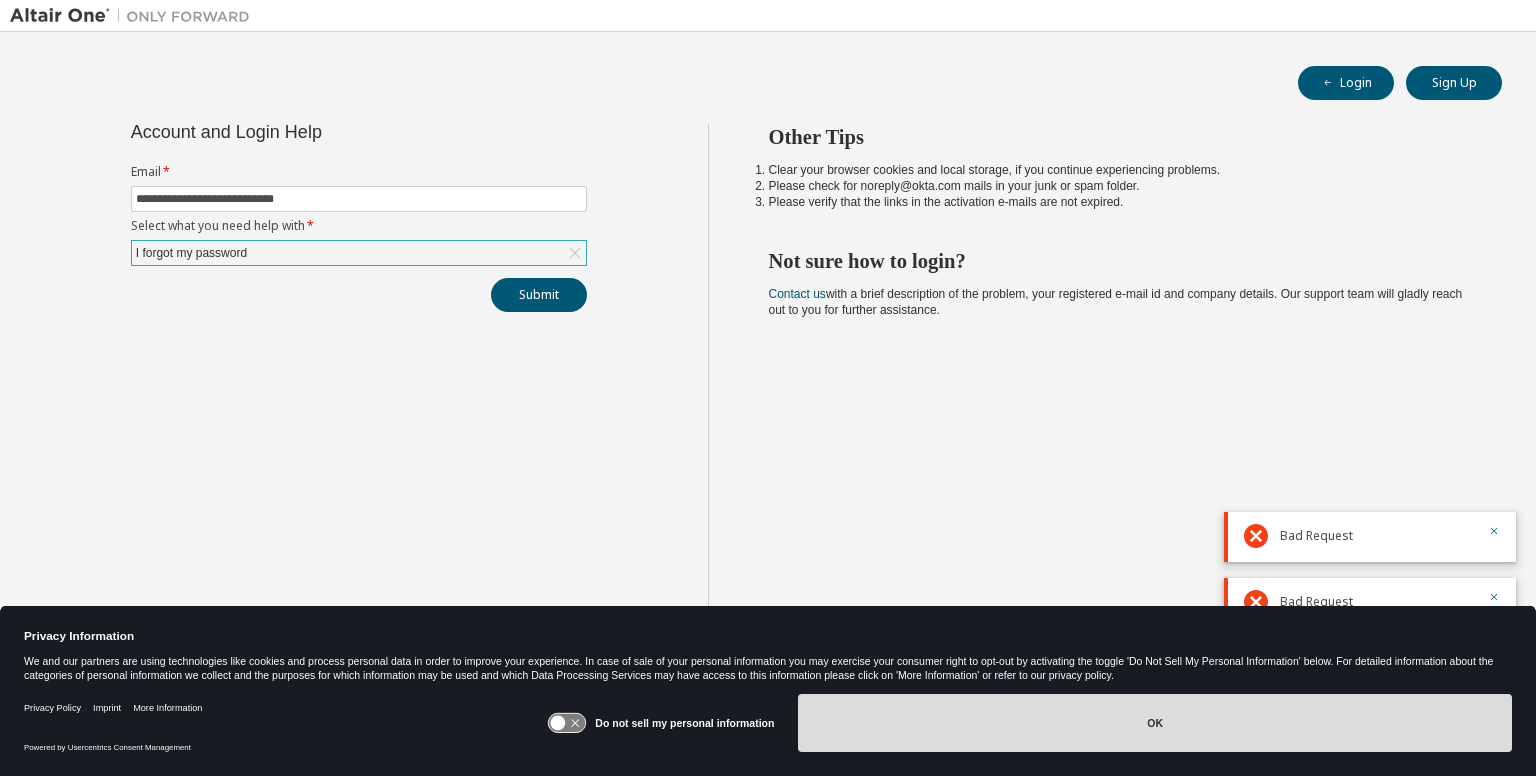 click on "OK" at bounding box center [1155, 723] 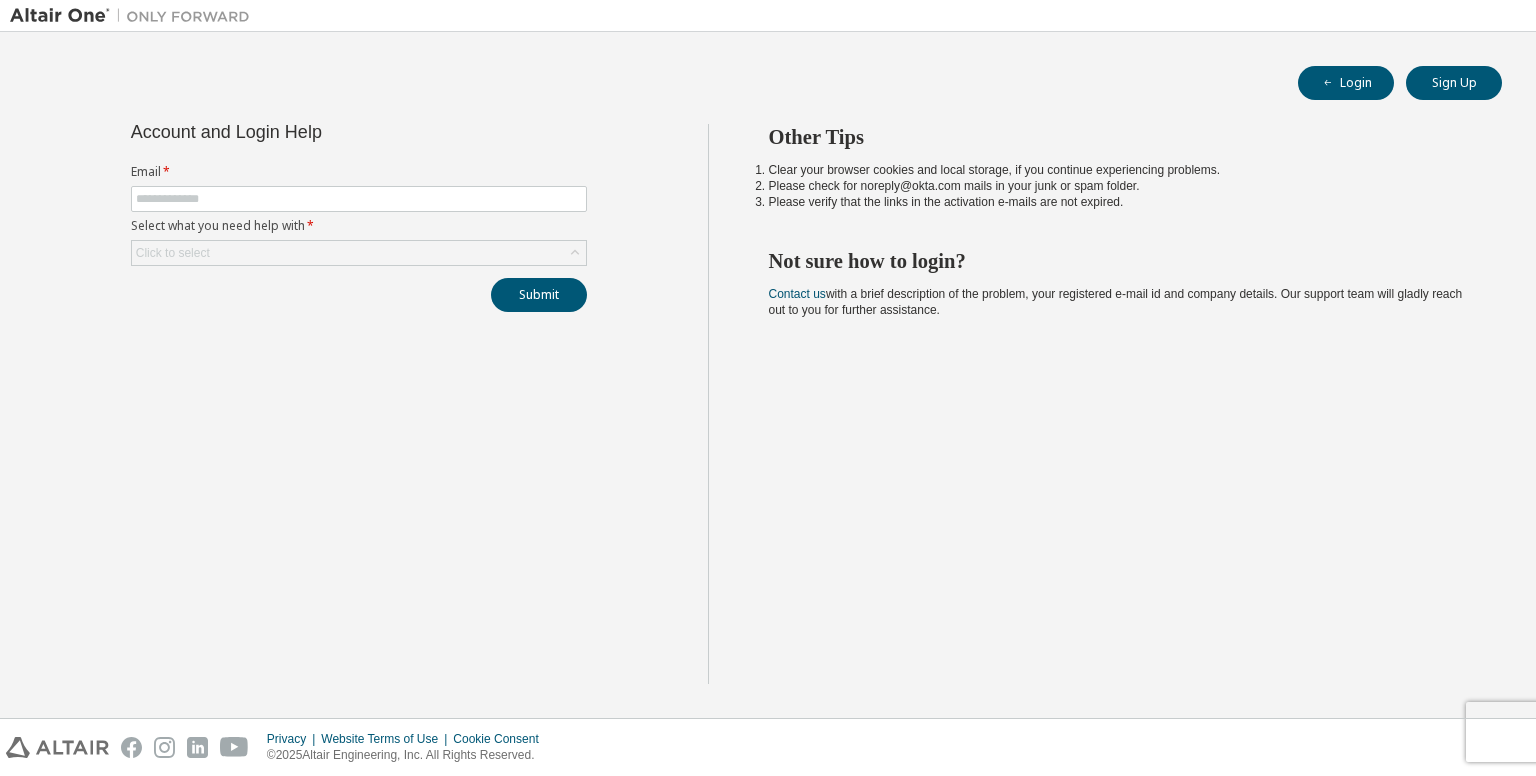 scroll, scrollTop: 0, scrollLeft: 0, axis: both 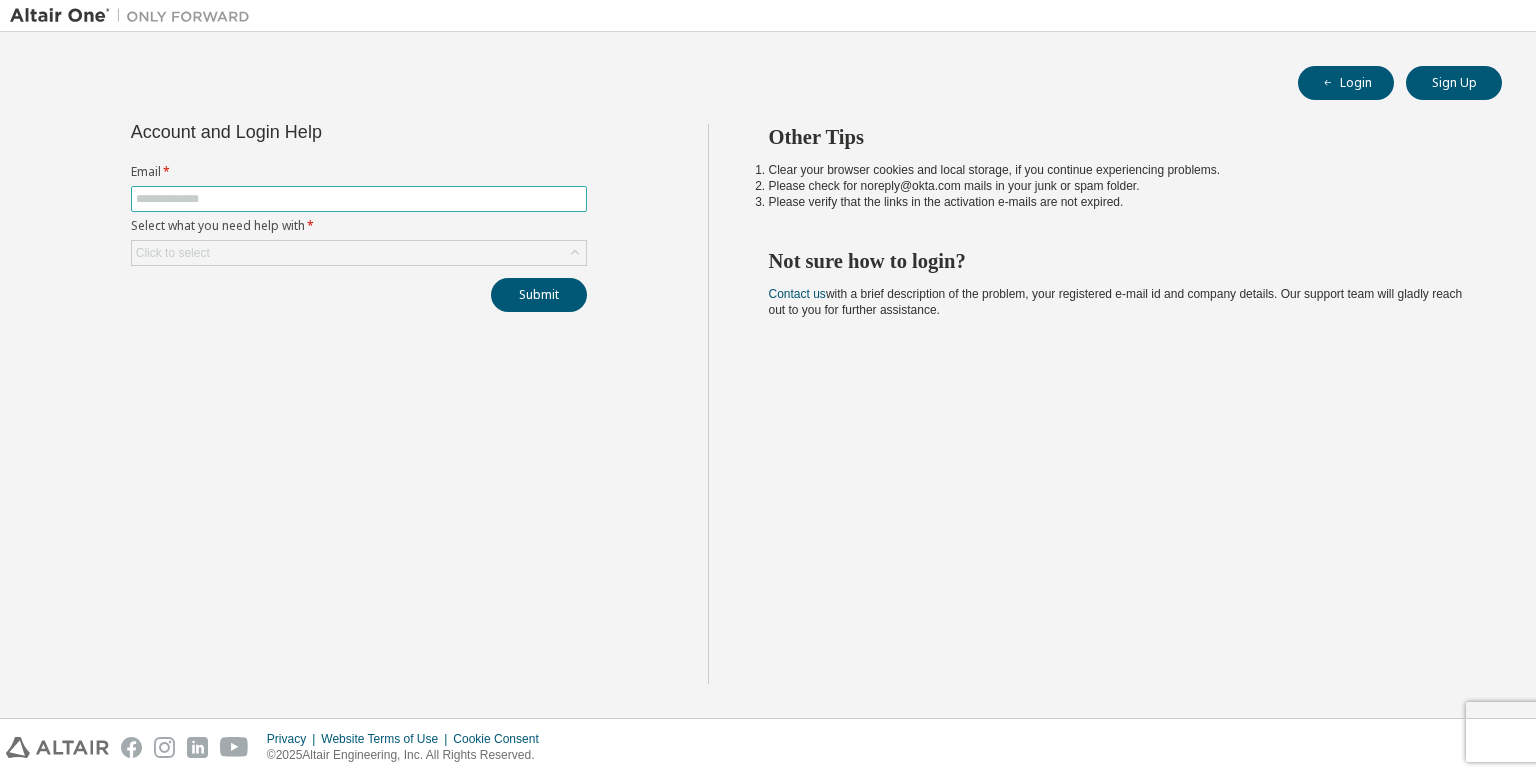 click at bounding box center (359, 199) 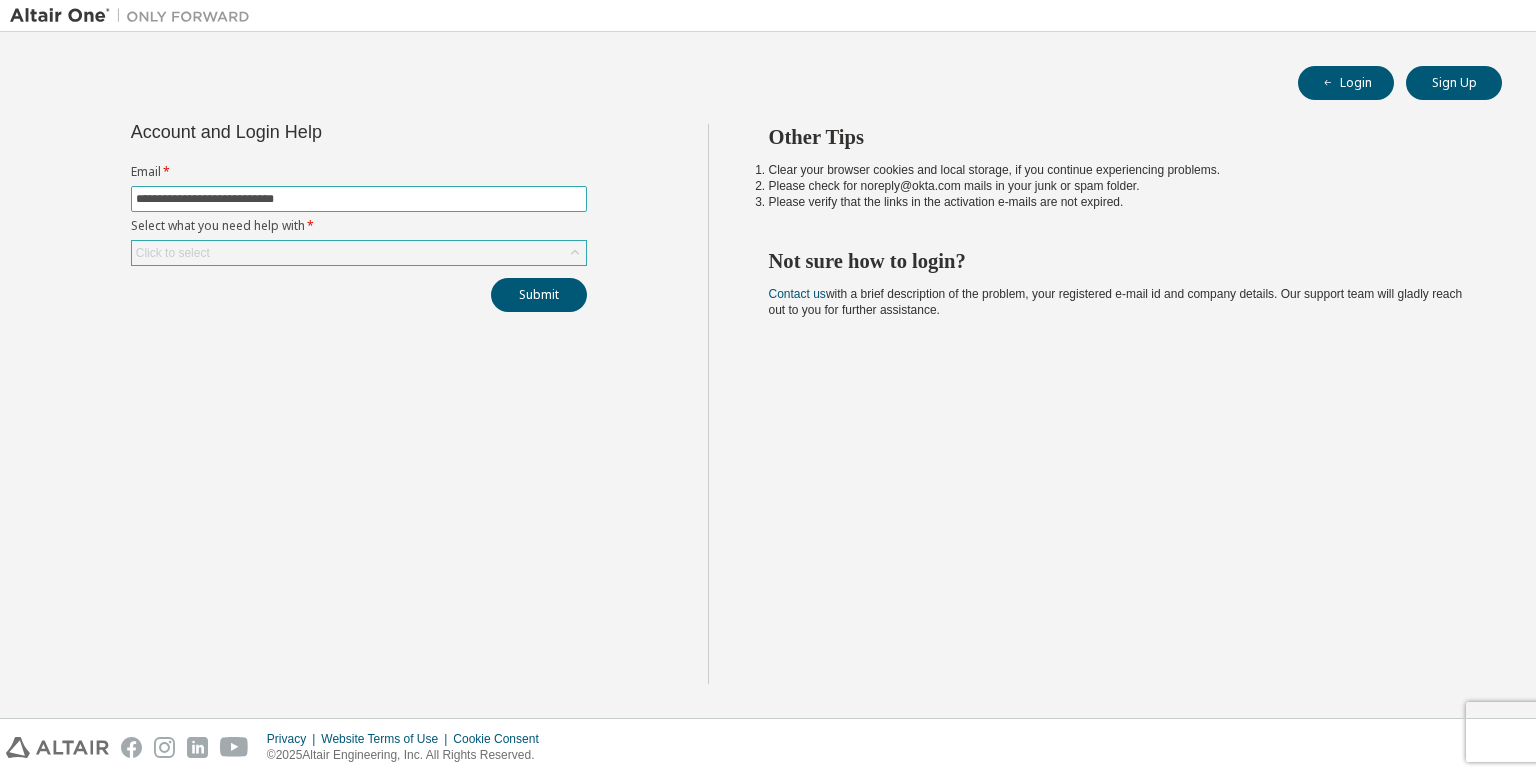 type on "**********" 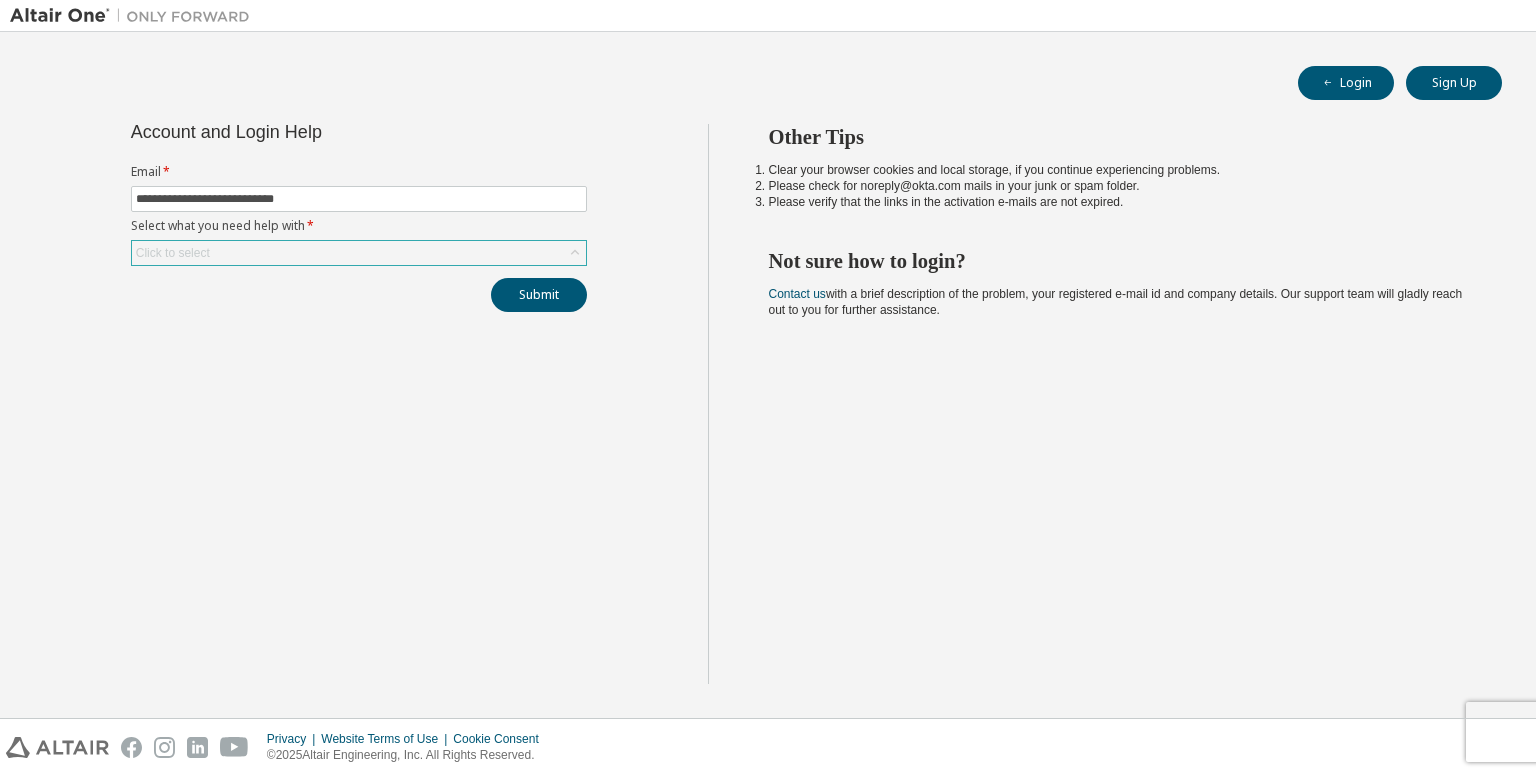 click on "Click to select" at bounding box center [359, 253] 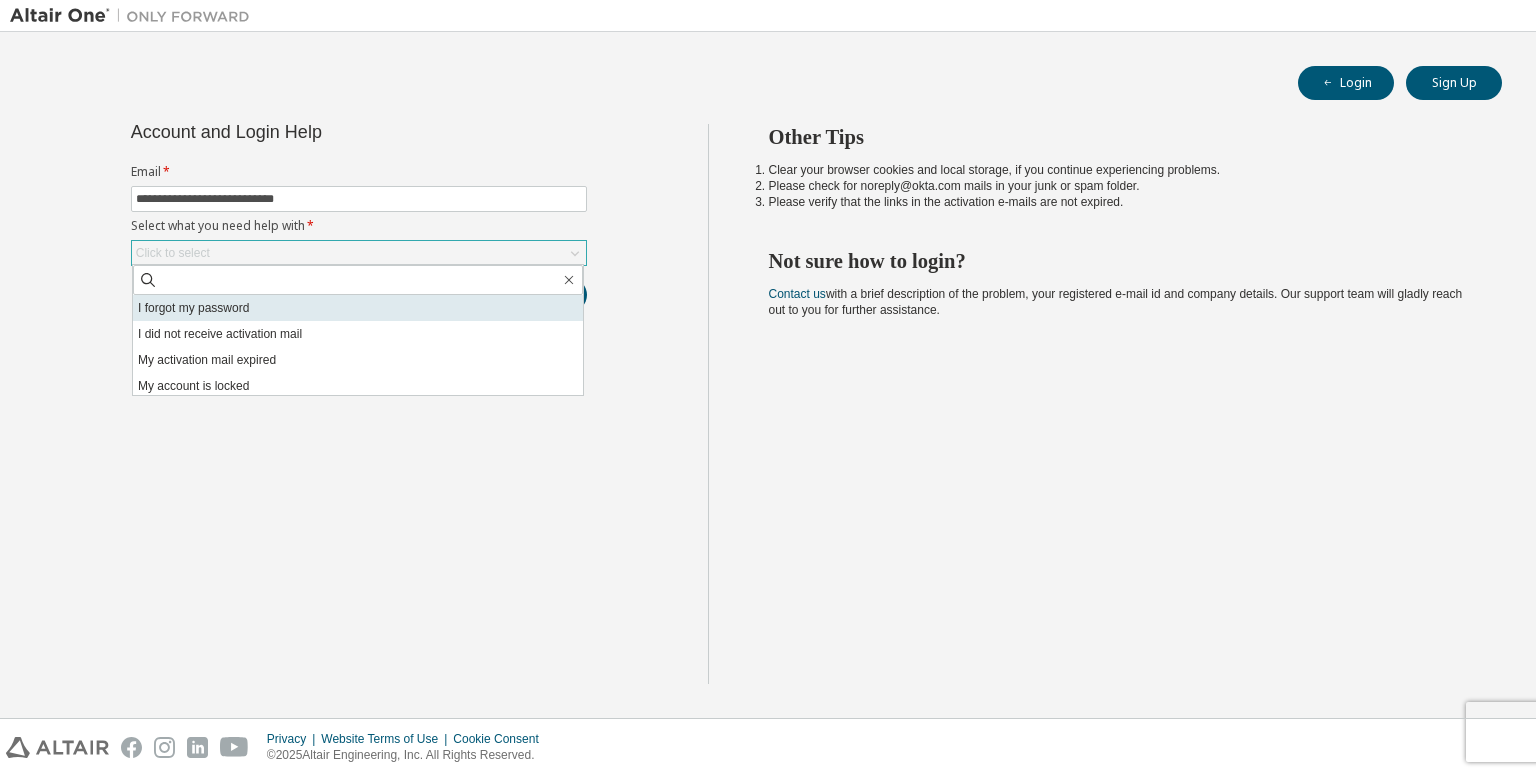 click on "I forgot my password" at bounding box center (358, 308) 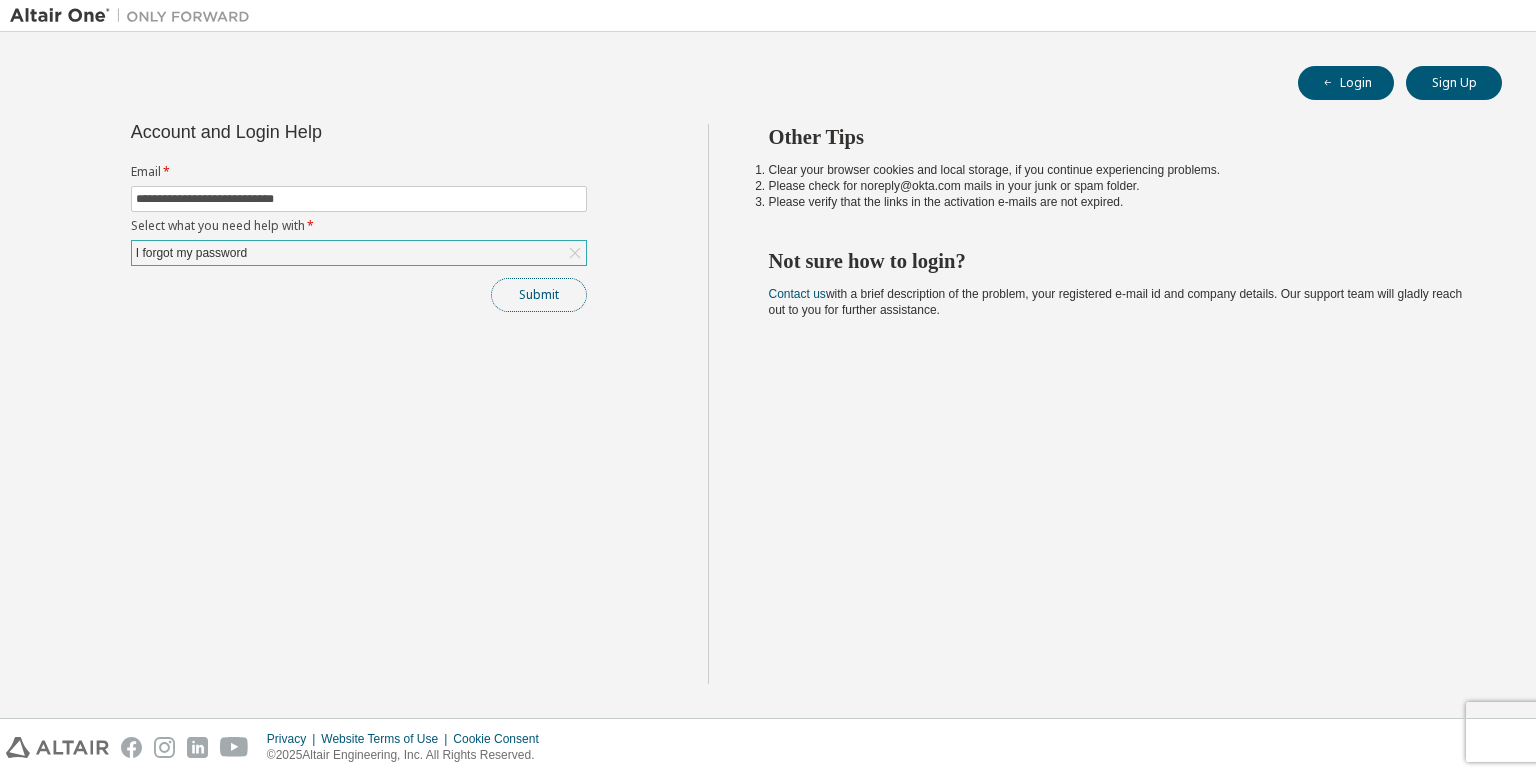 click on "Submit" at bounding box center (539, 295) 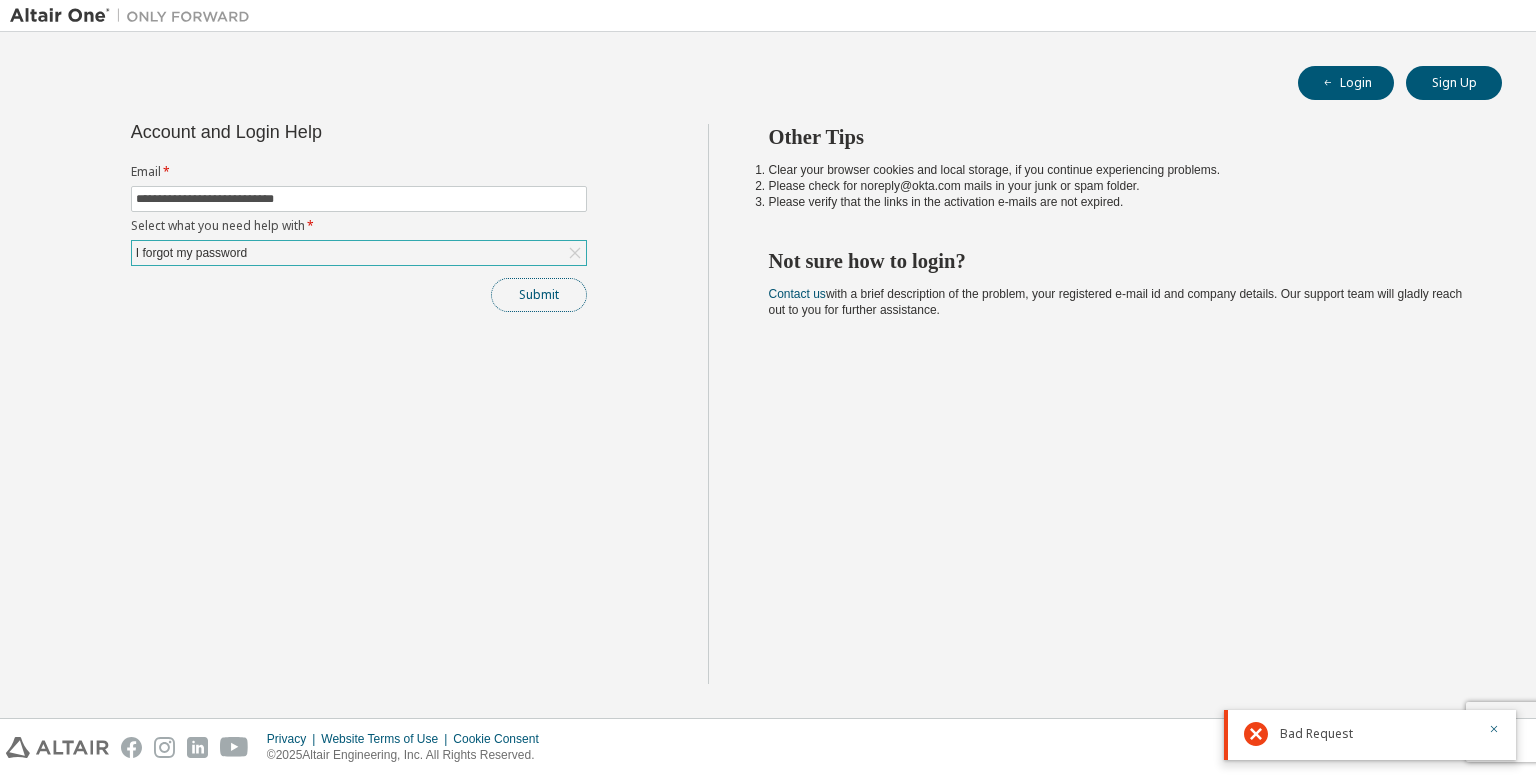 click on "Submit" at bounding box center [539, 295] 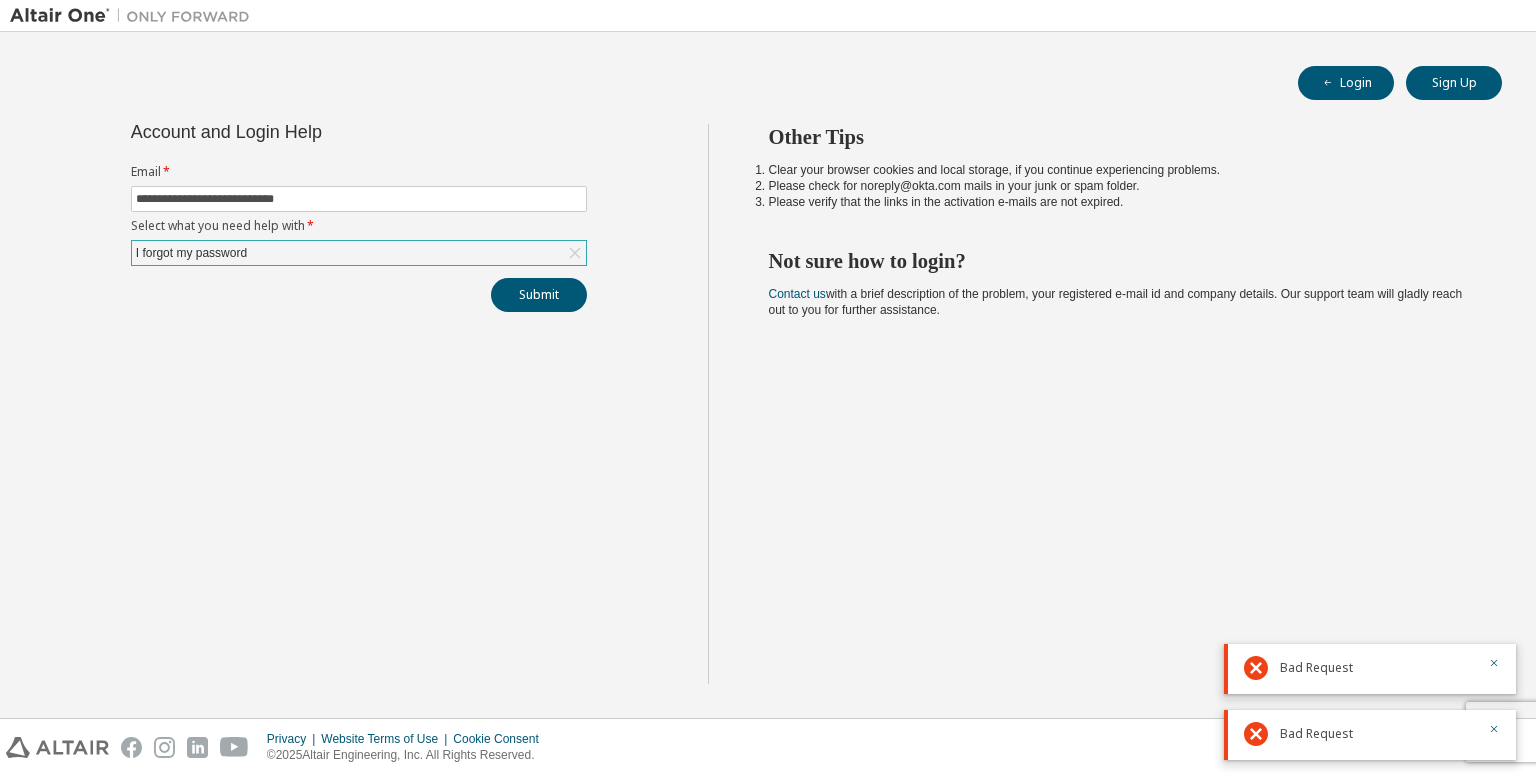 click on "I forgot my password" at bounding box center [359, 253] 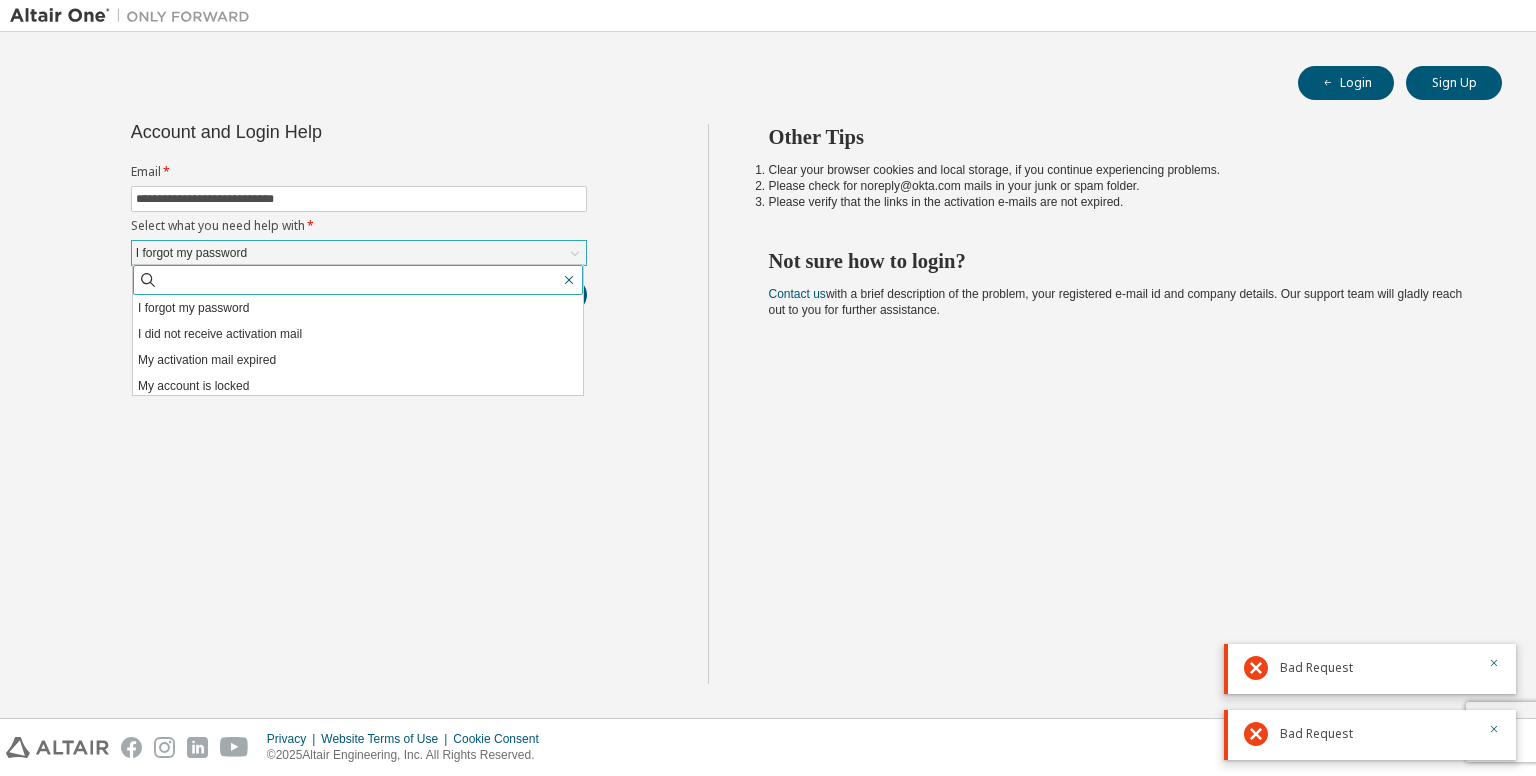 click 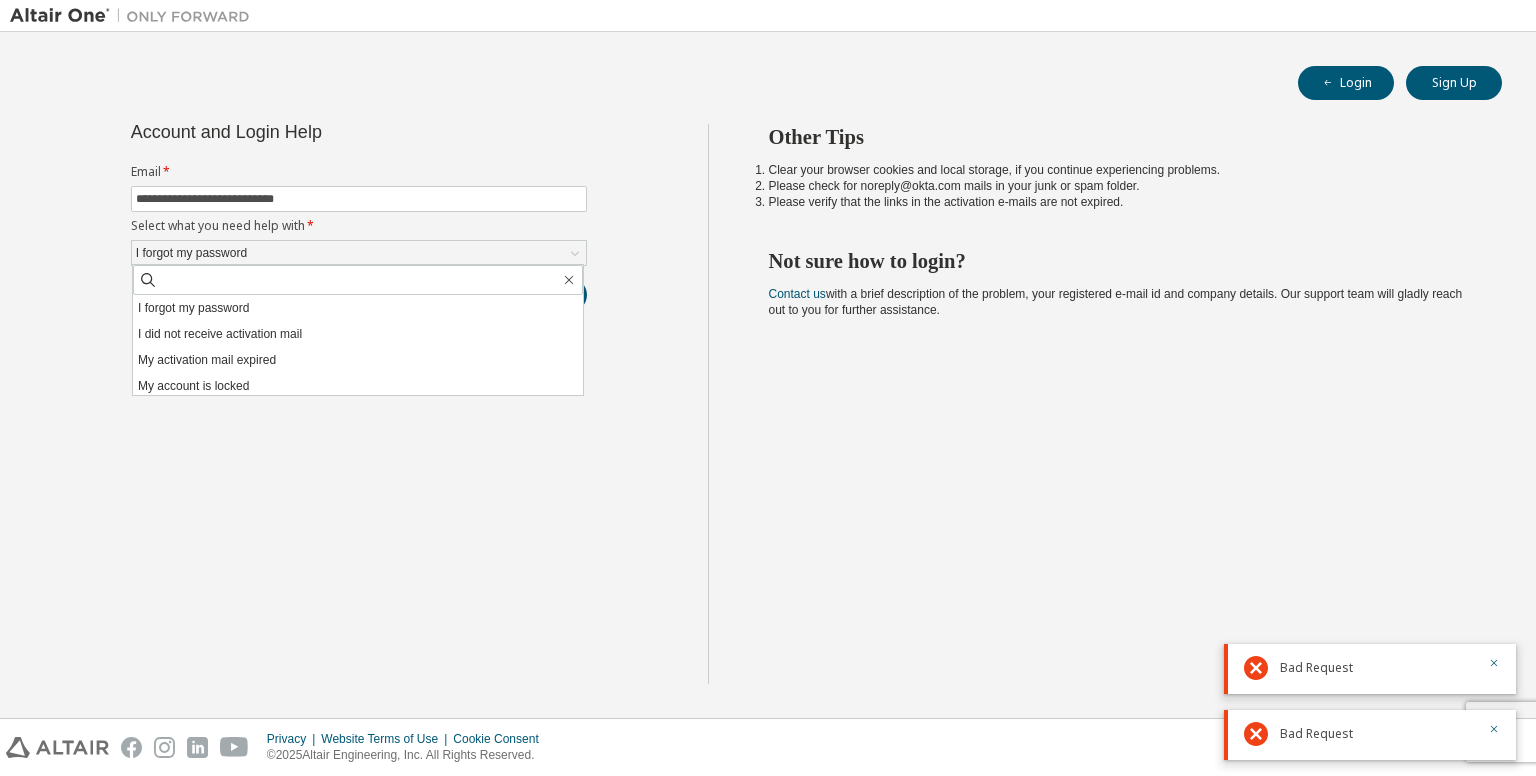 click on "**********" at bounding box center (359, 404) 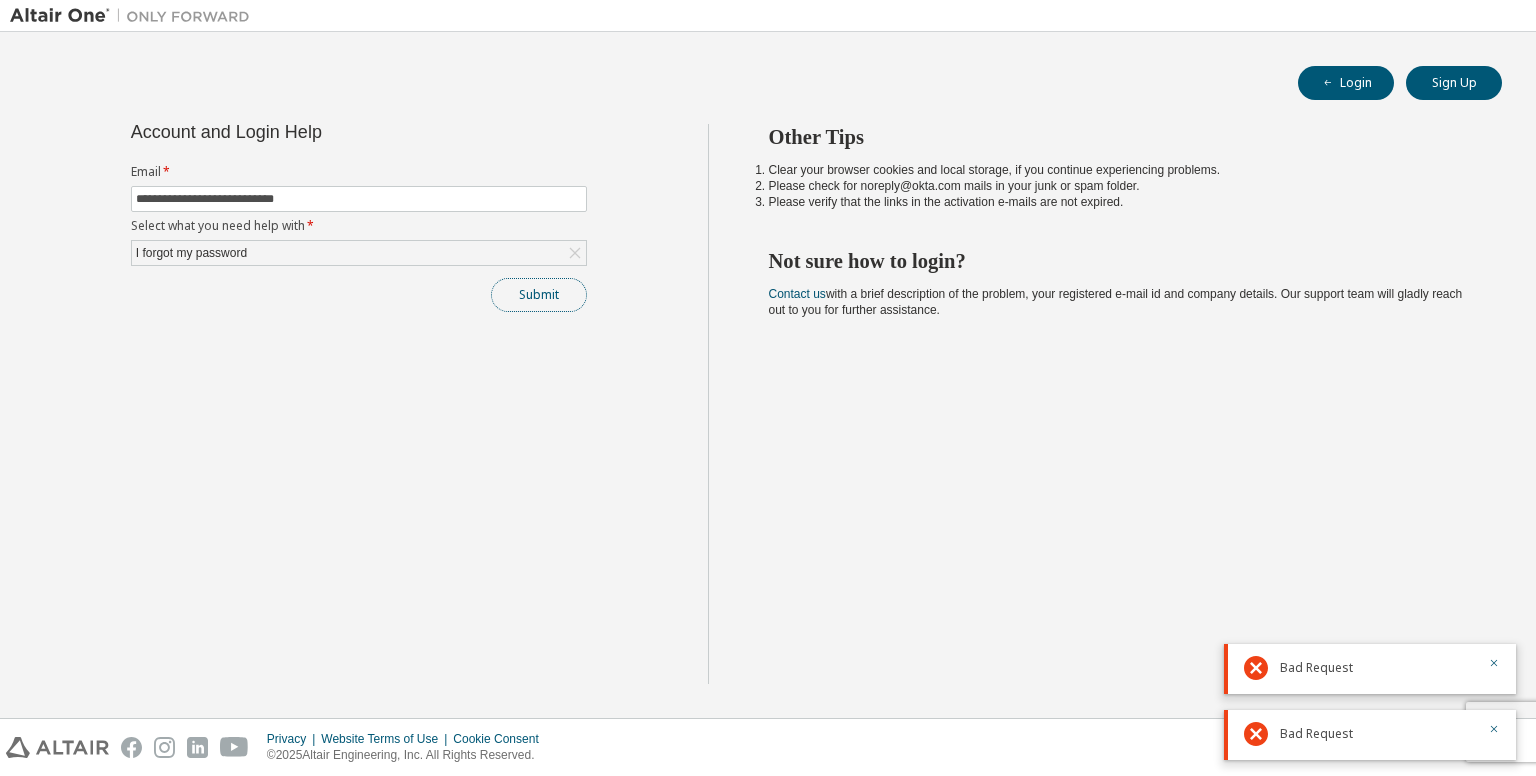 click on "Submit" at bounding box center (539, 295) 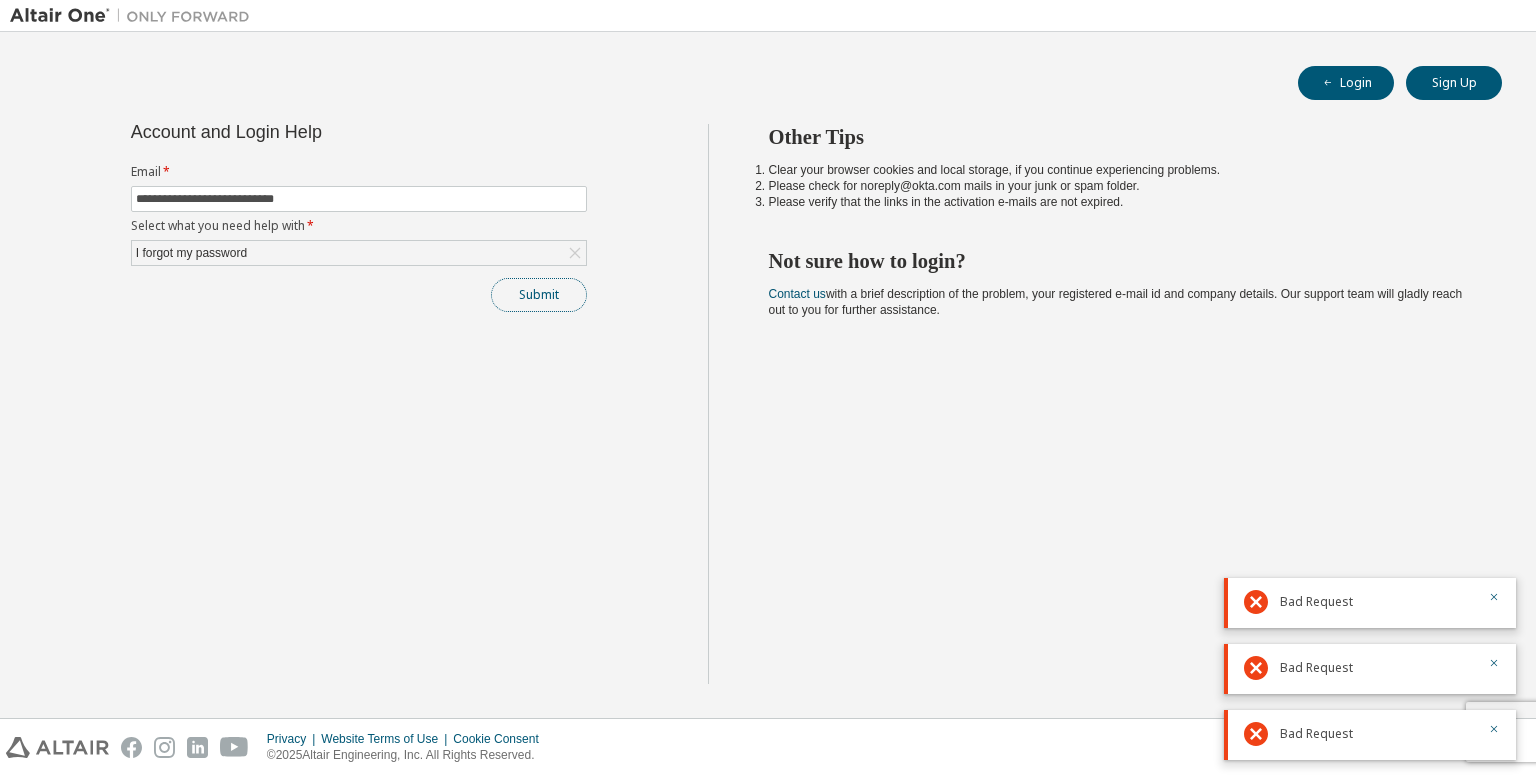 click on "Submit" at bounding box center [539, 295] 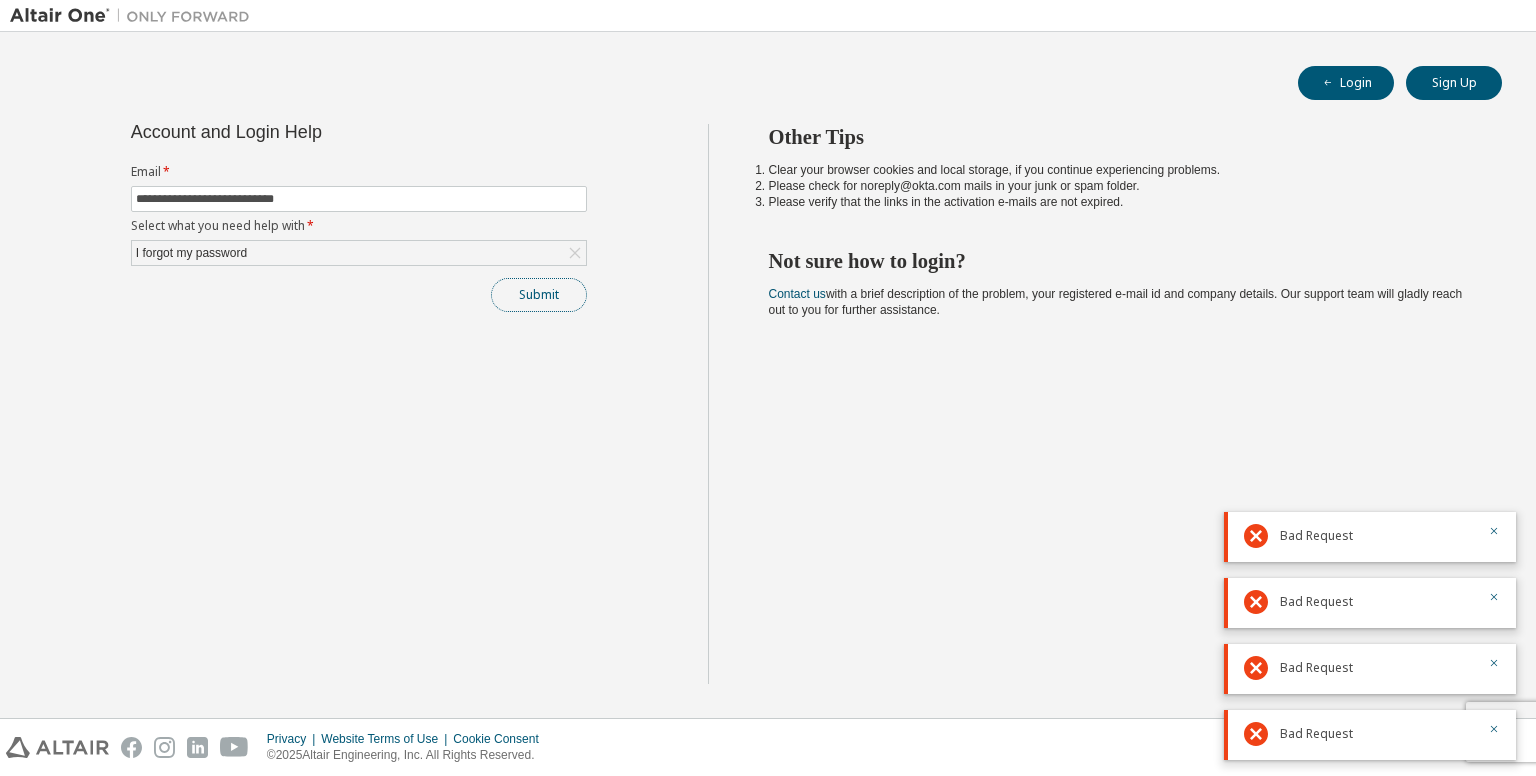 click on "Submit" at bounding box center [539, 295] 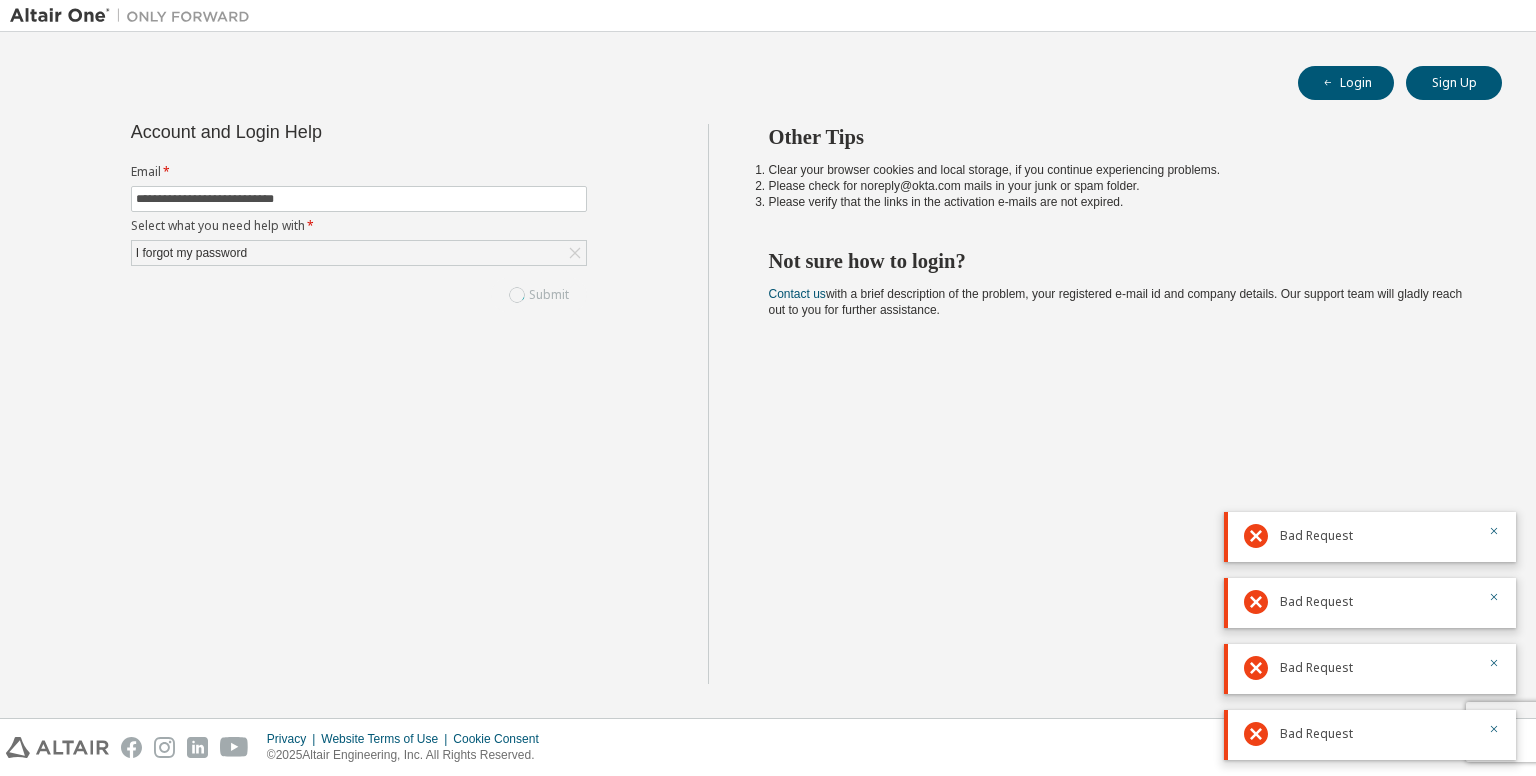 click on "Submit" at bounding box center (359, 295) 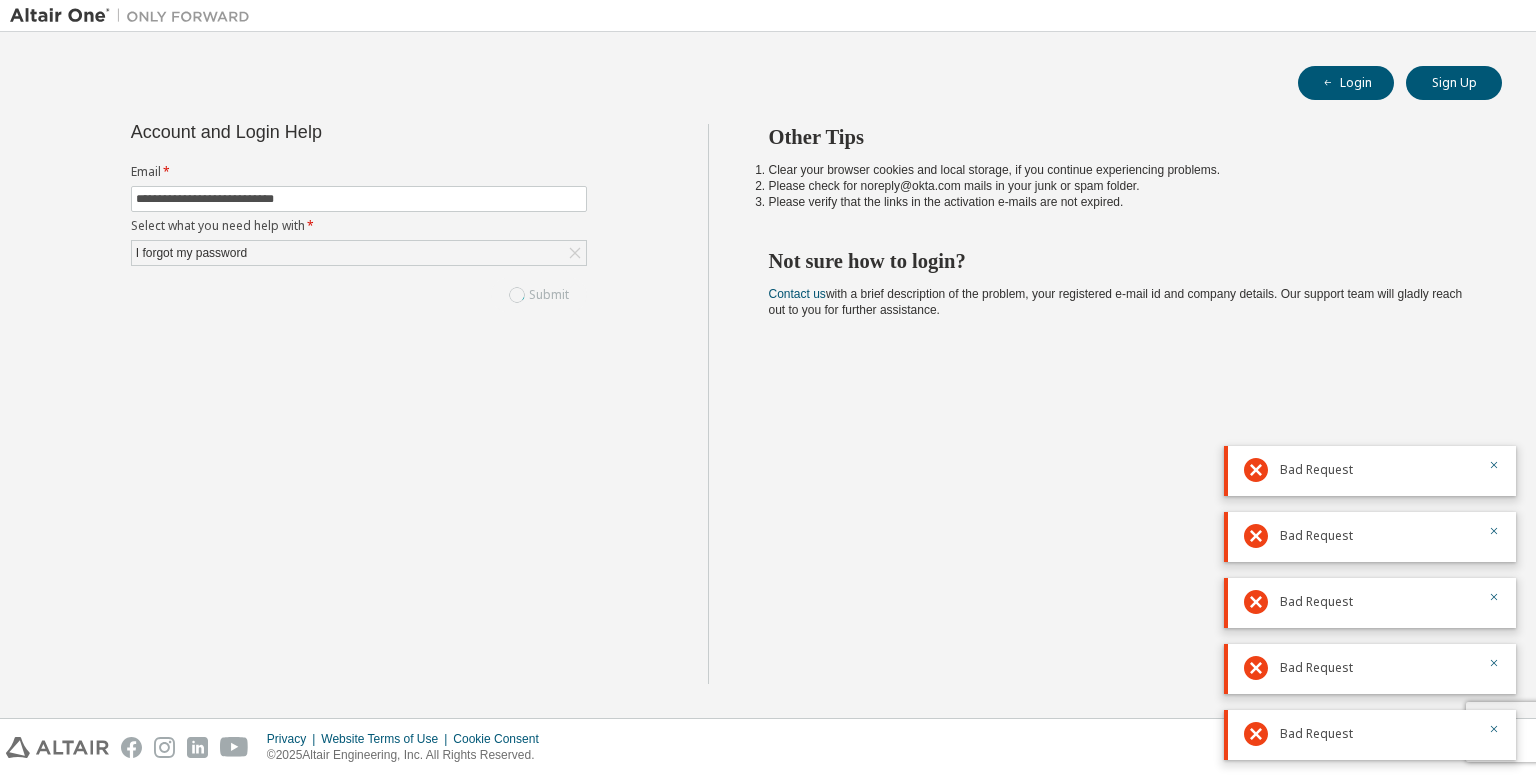 click on "Submit" at bounding box center [359, 295] 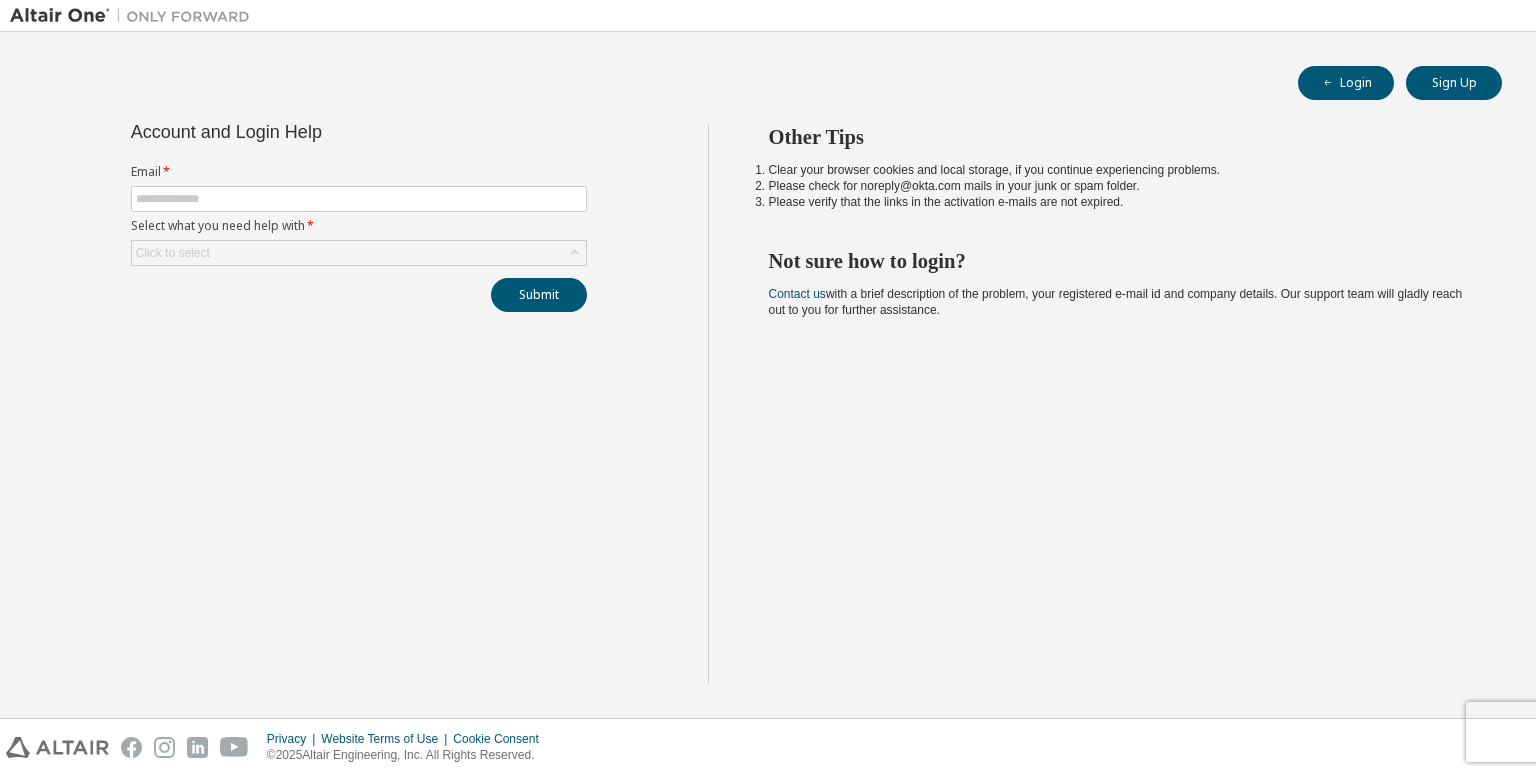 scroll, scrollTop: 0, scrollLeft: 0, axis: both 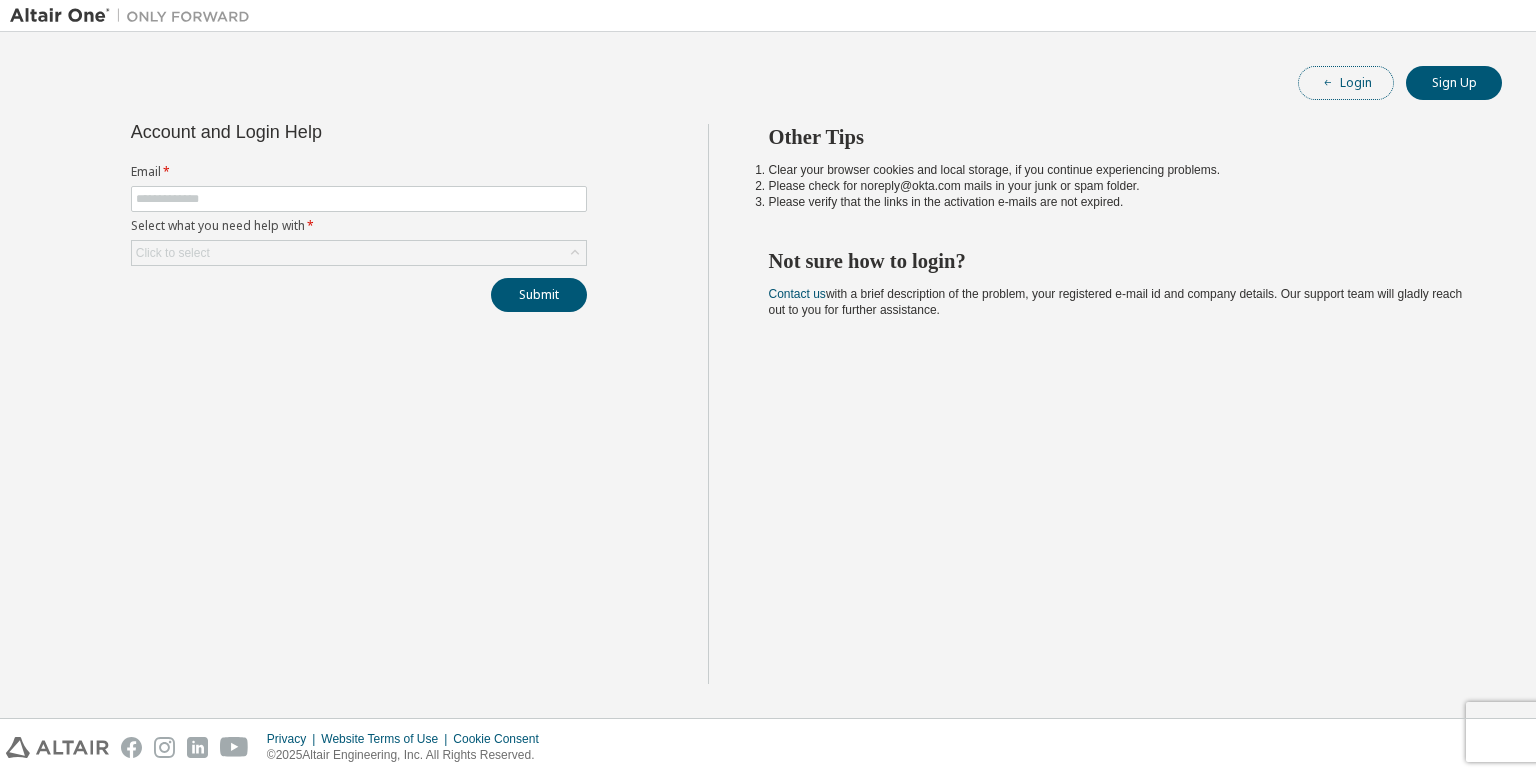 click on "Login" at bounding box center (1346, 83) 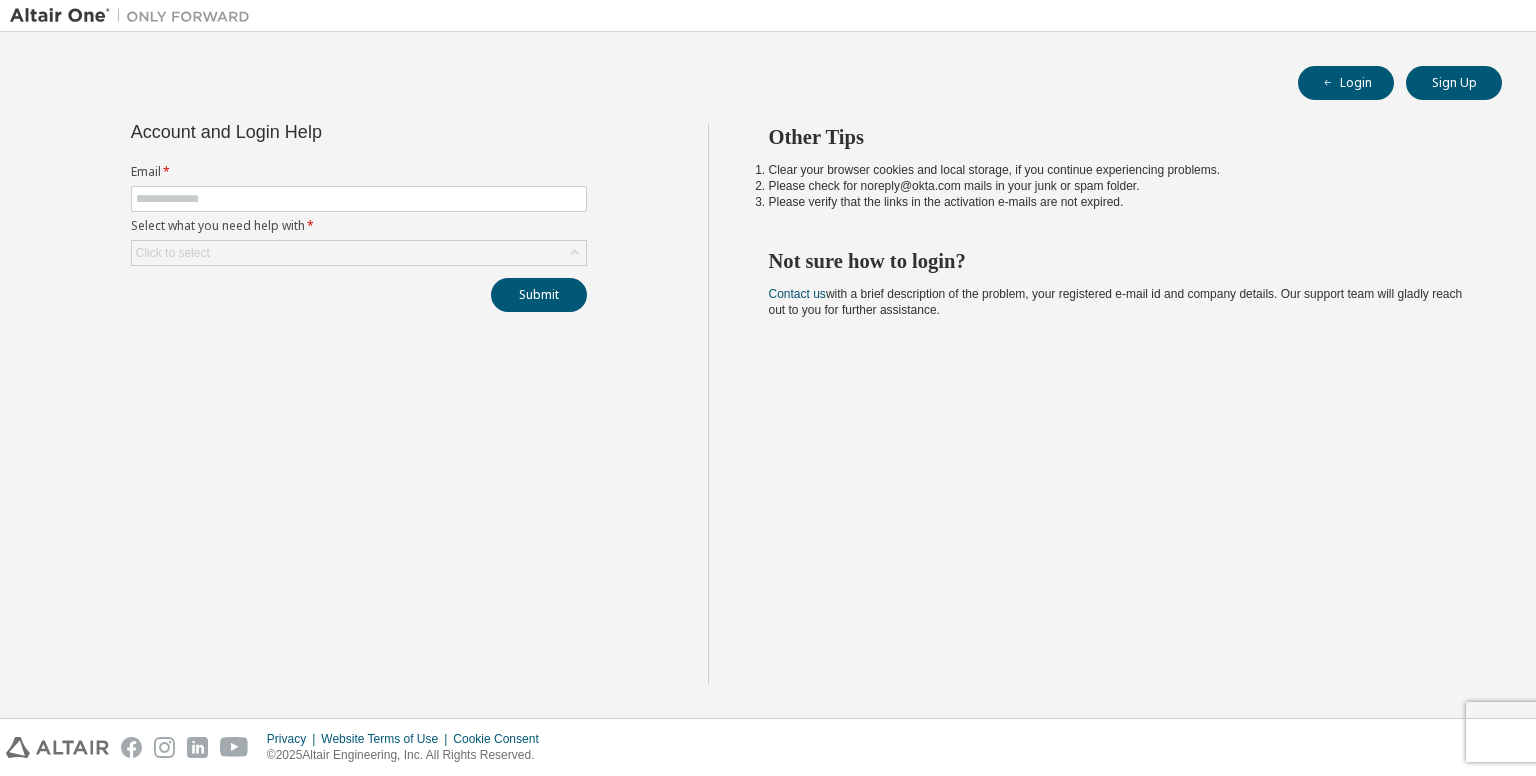 scroll, scrollTop: 0, scrollLeft: 0, axis: both 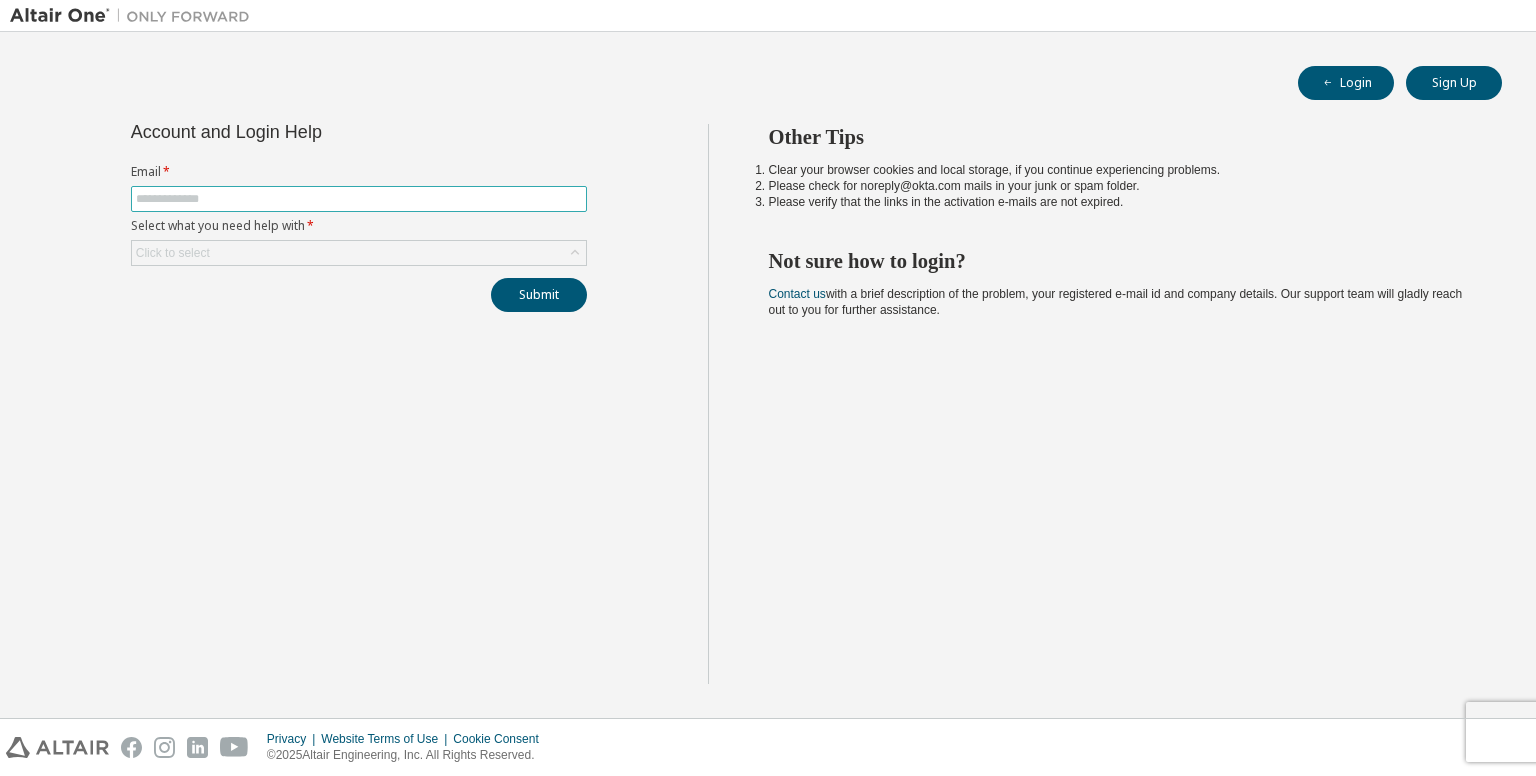 click at bounding box center [359, 199] 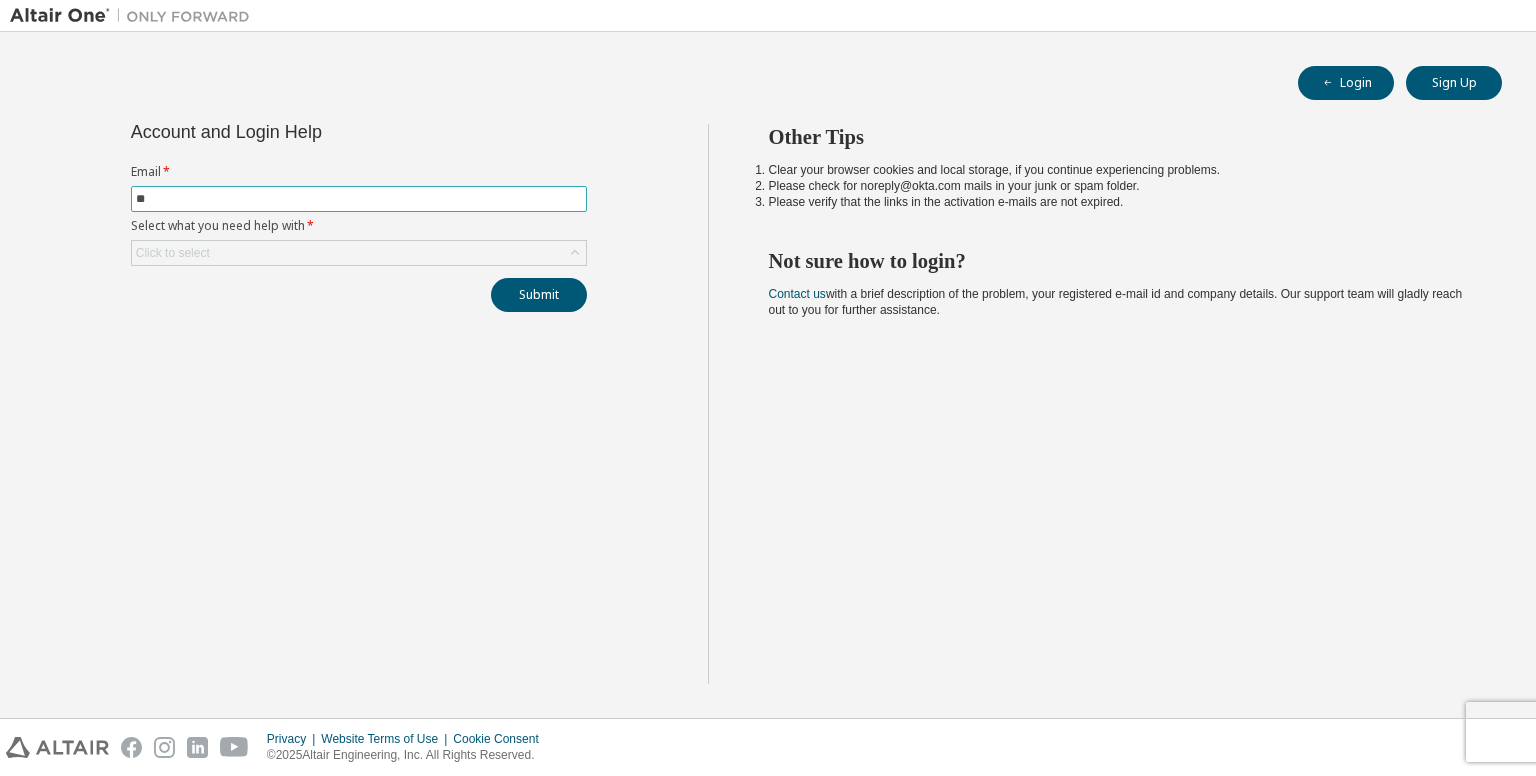 type on "**" 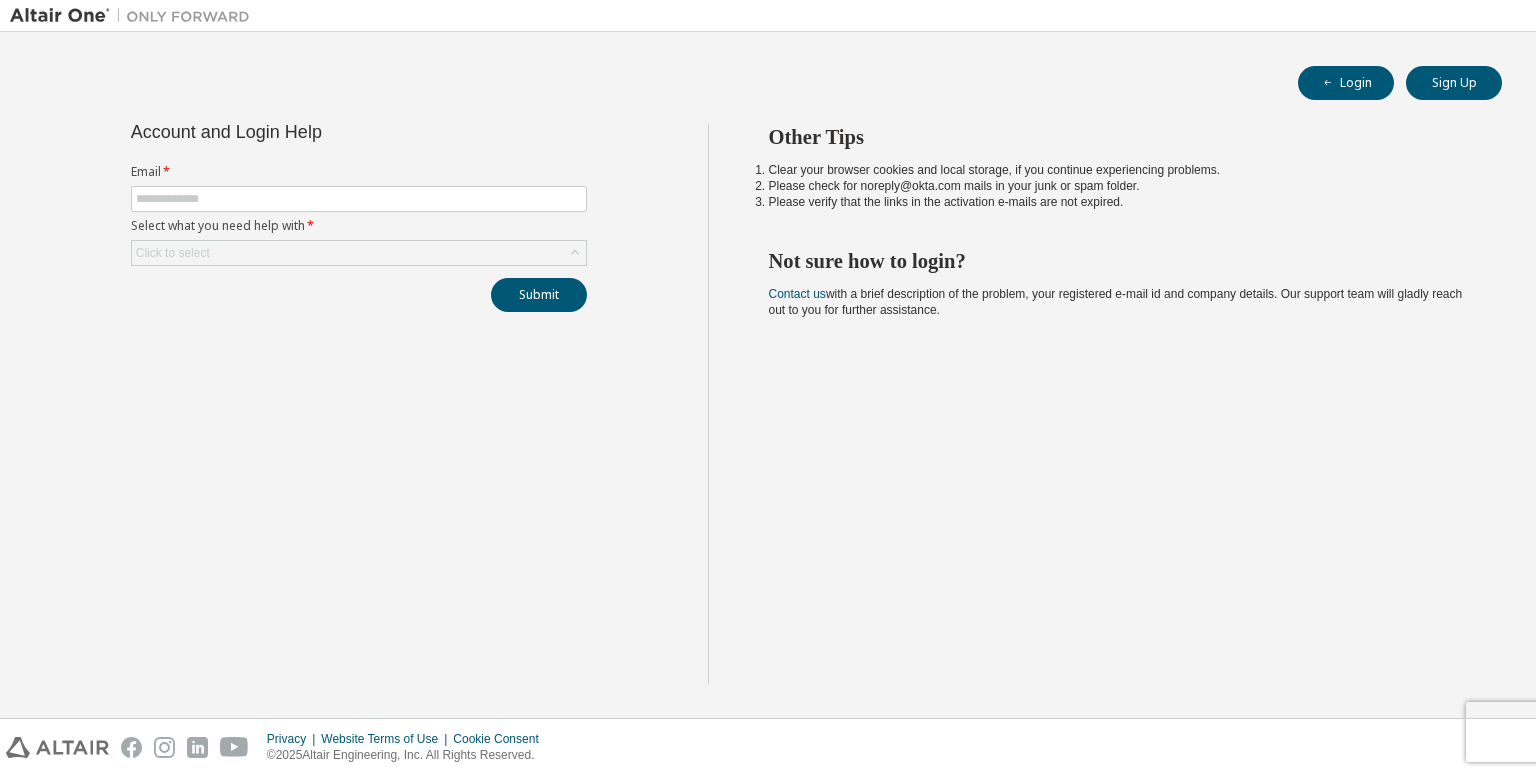scroll, scrollTop: 0, scrollLeft: 0, axis: both 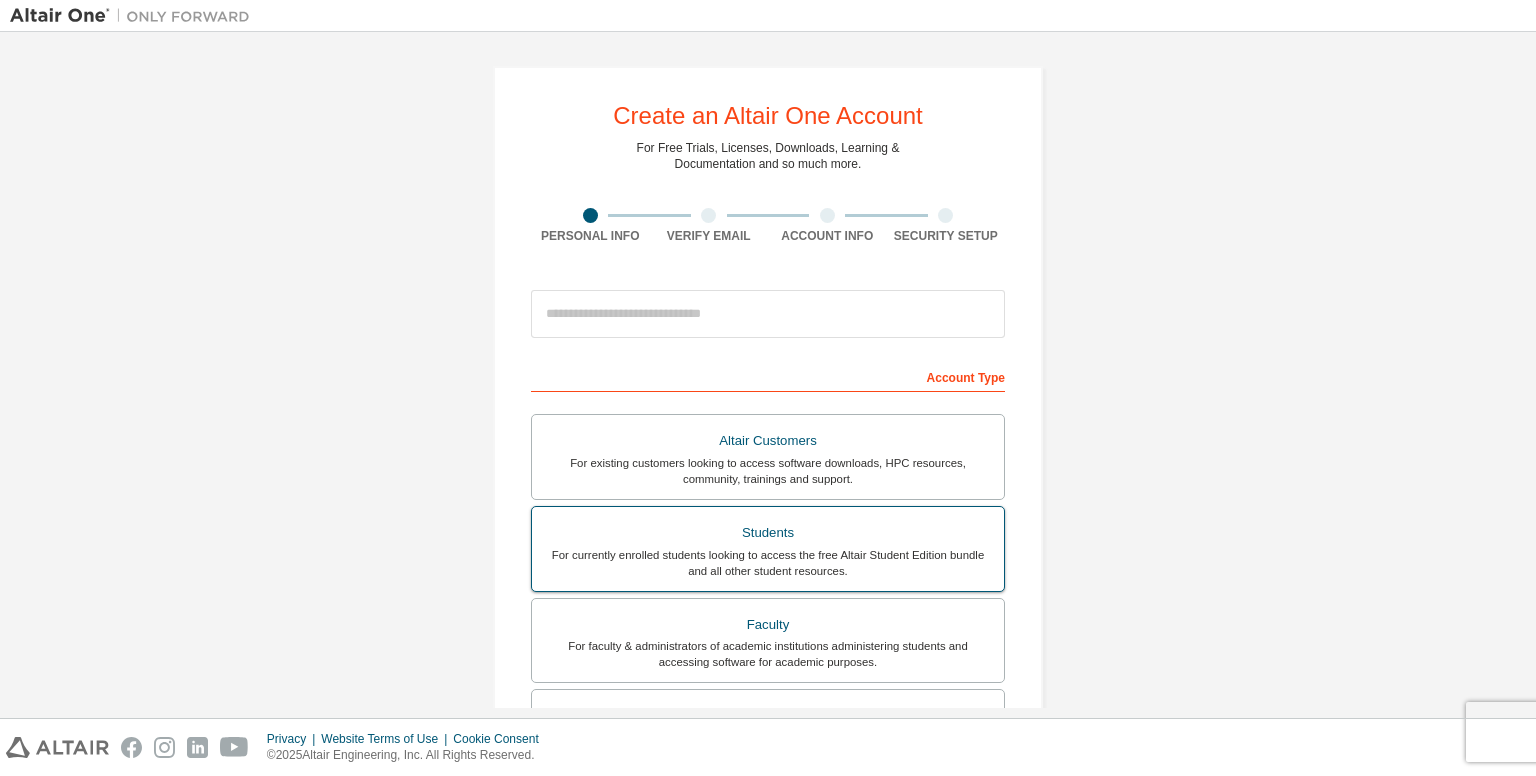 click on "Students" at bounding box center (768, 533) 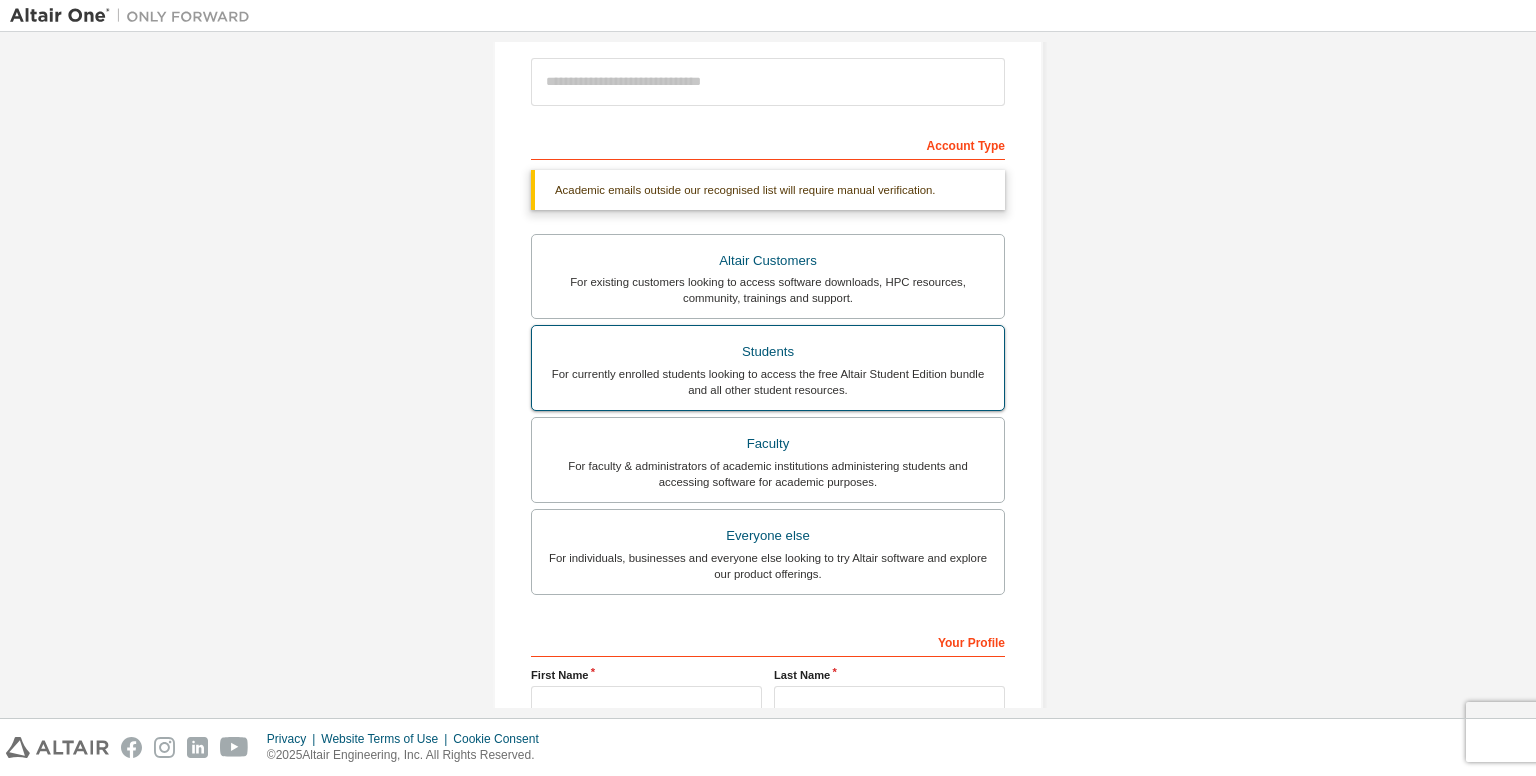 scroll, scrollTop: 440, scrollLeft: 0, axis: vertical 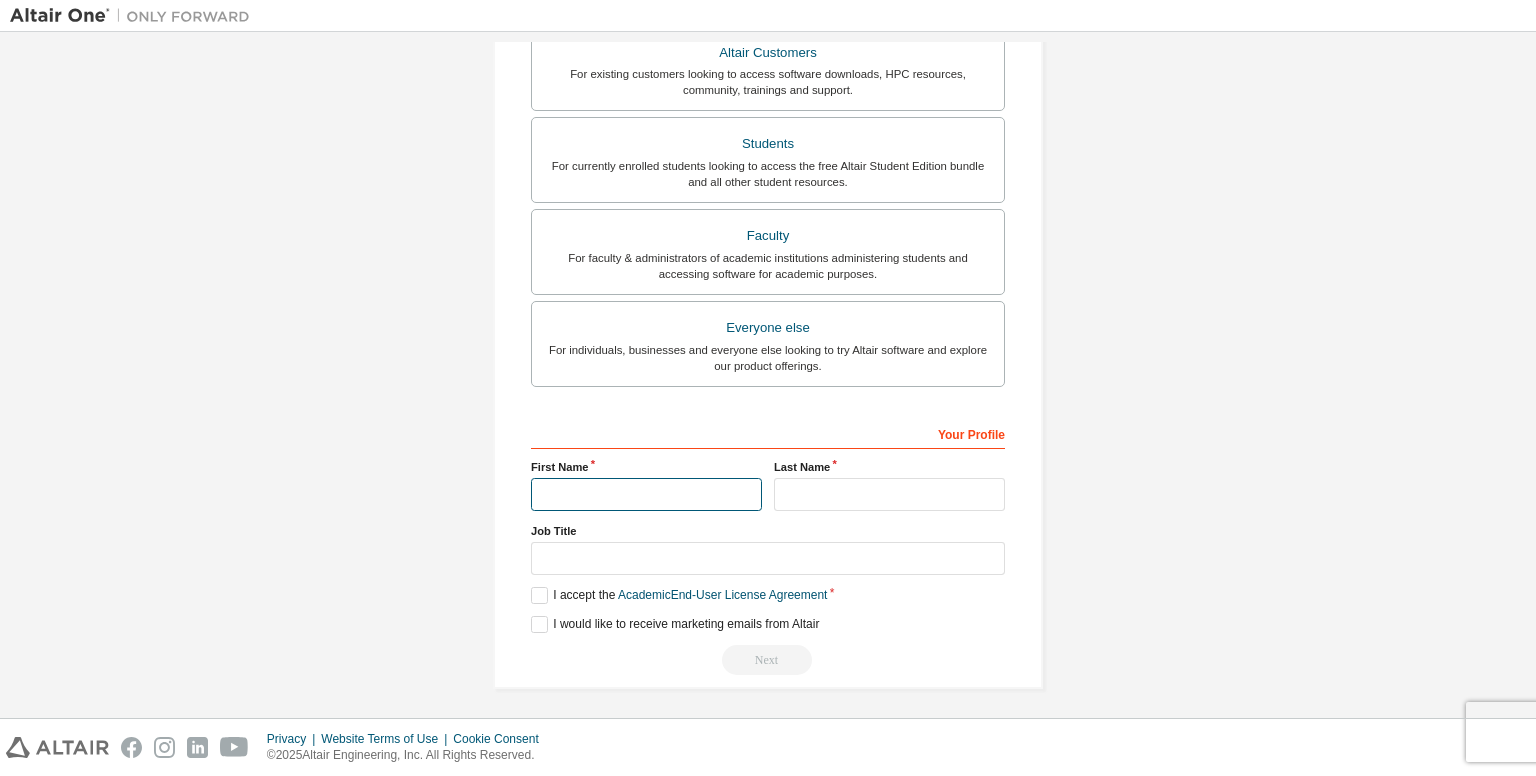 click at bounding box center (646, 494) 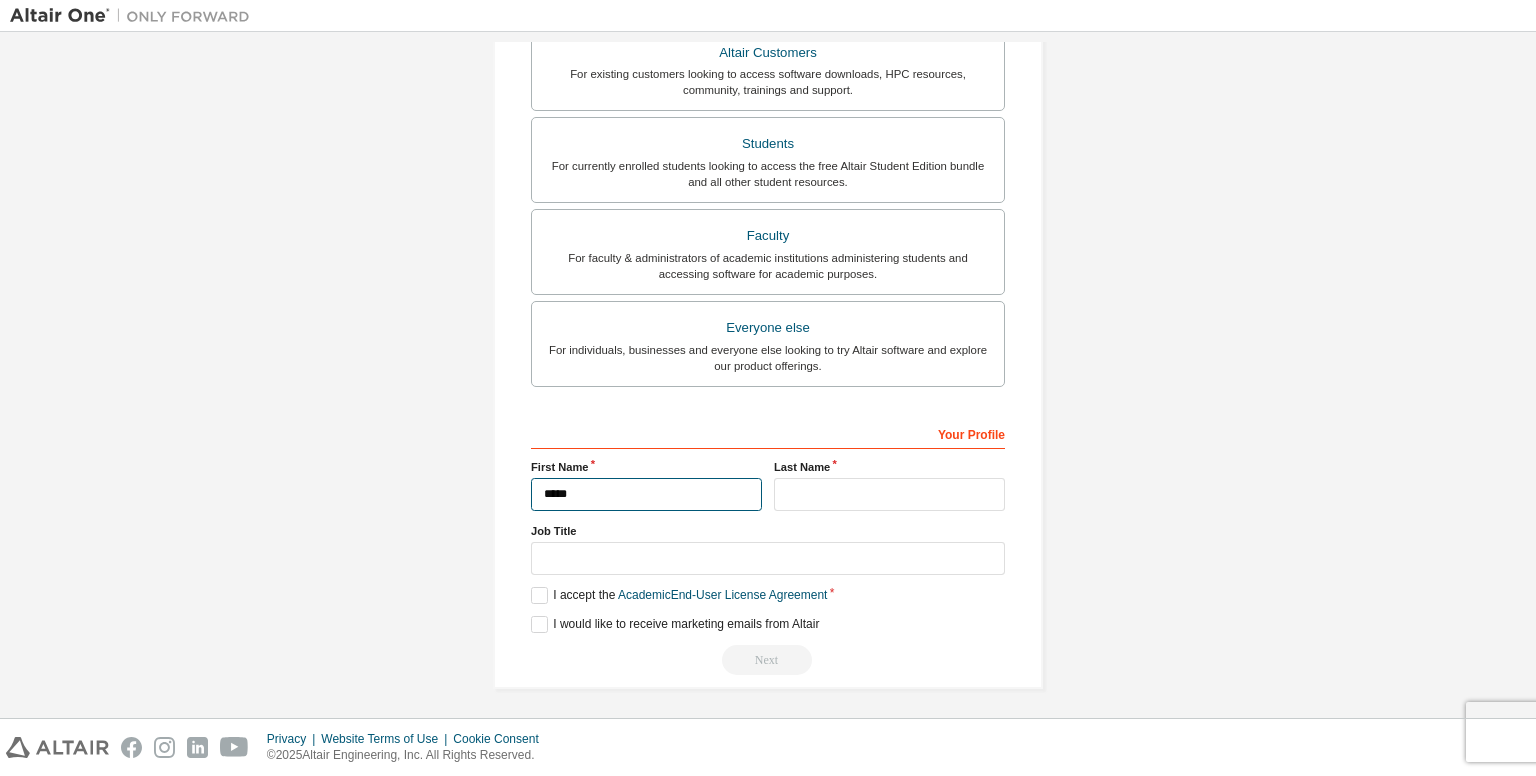 type on "*****" 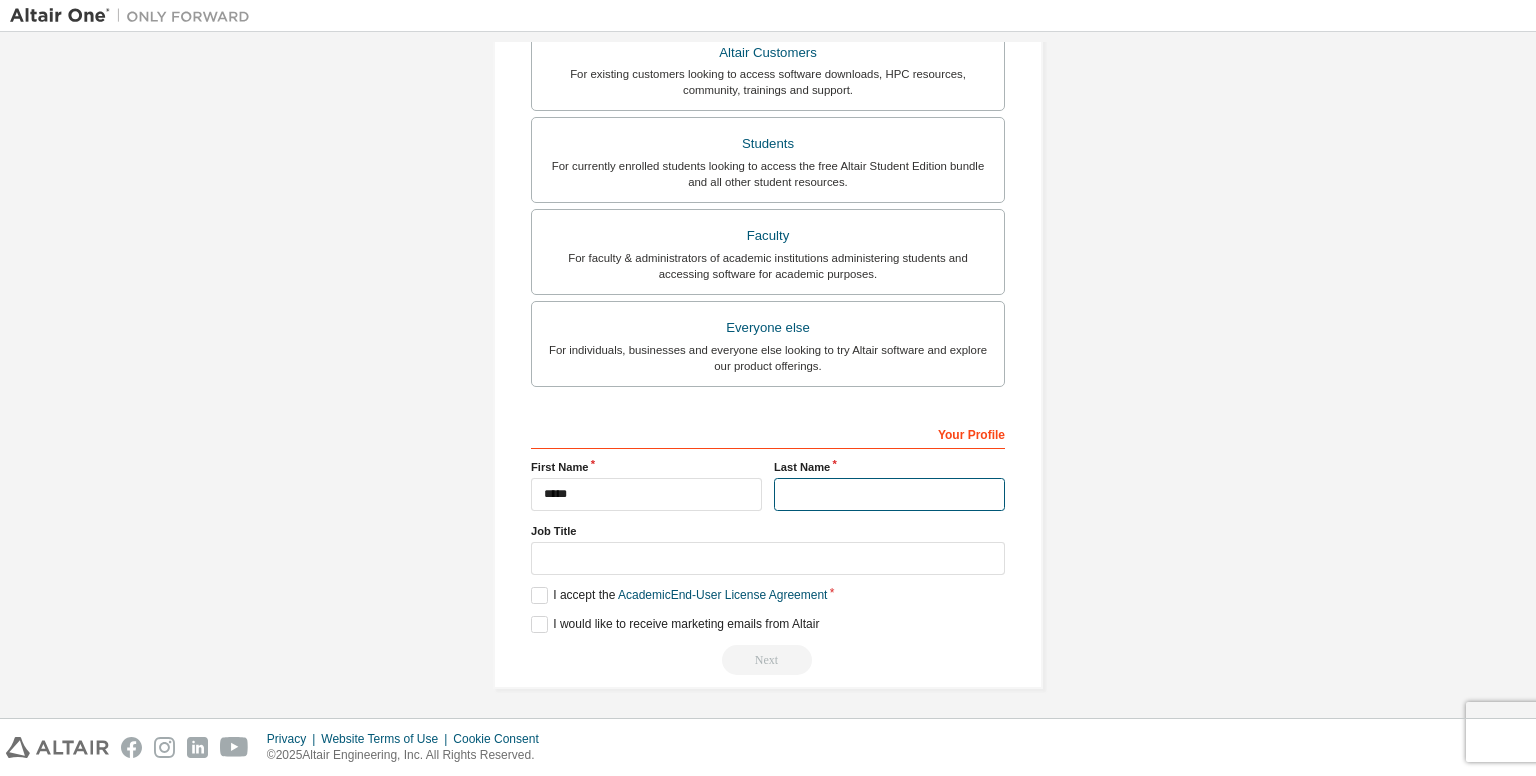 click at bounding box center [889, 494] 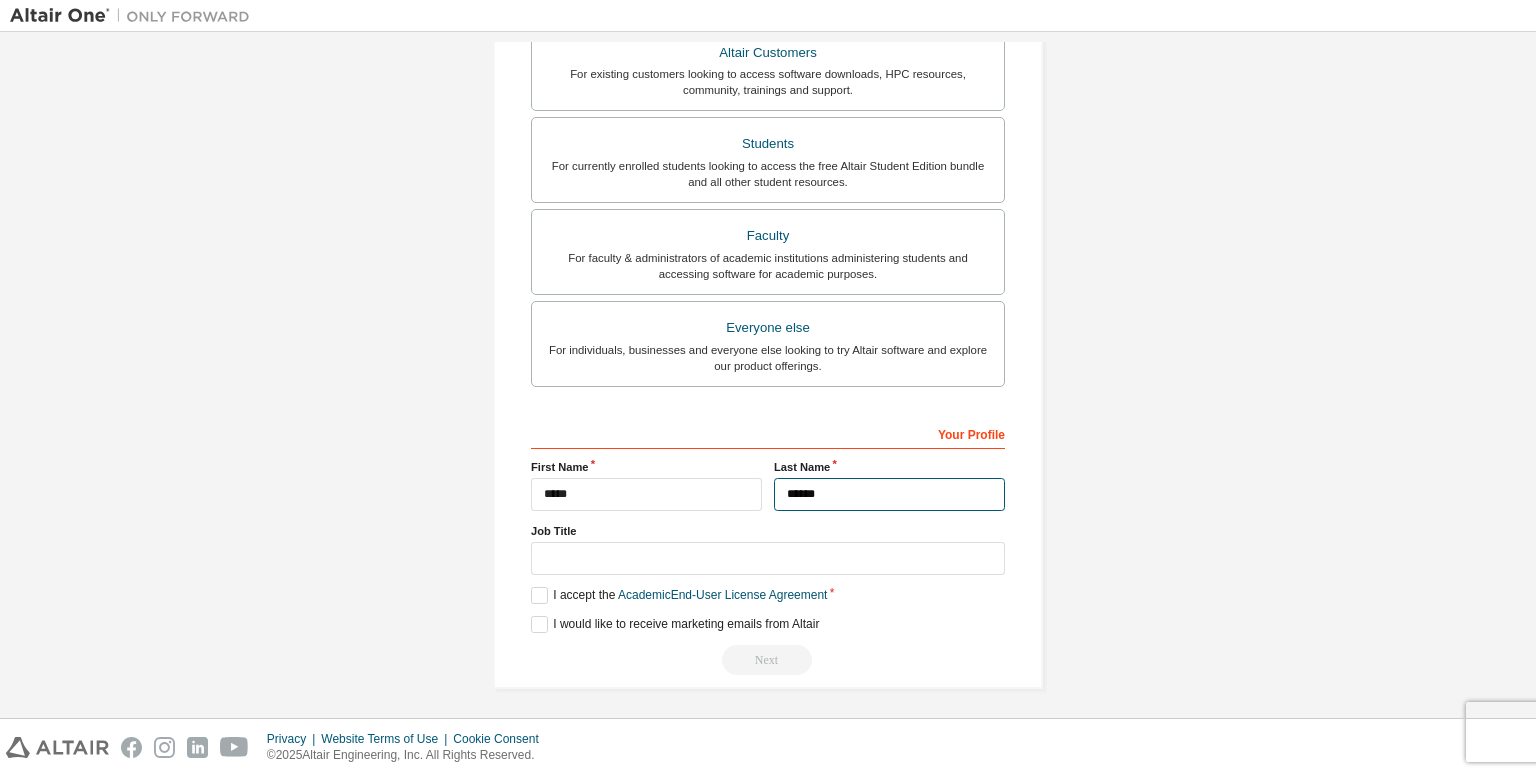 type on "******" 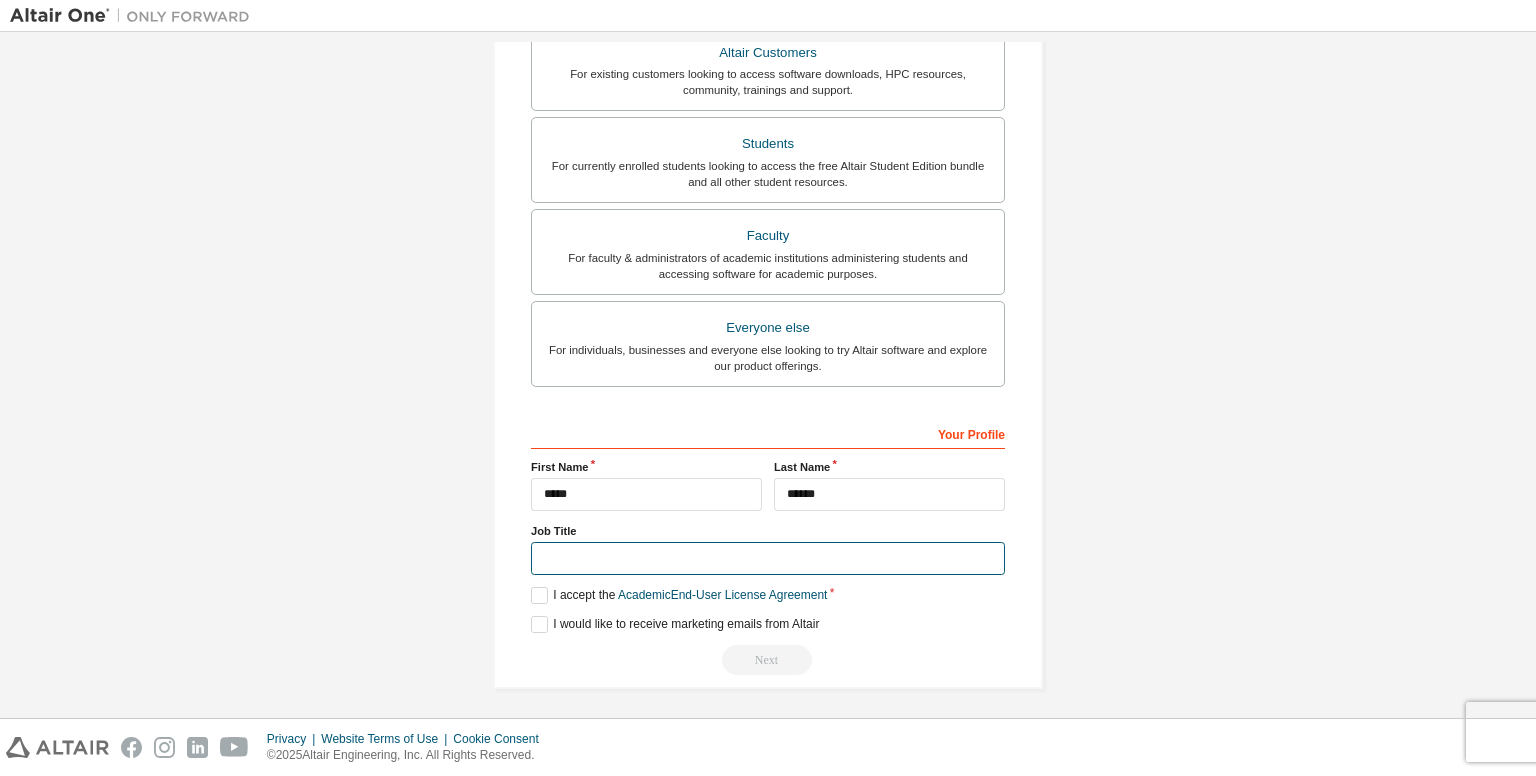 click at bounding box center (768, 558) 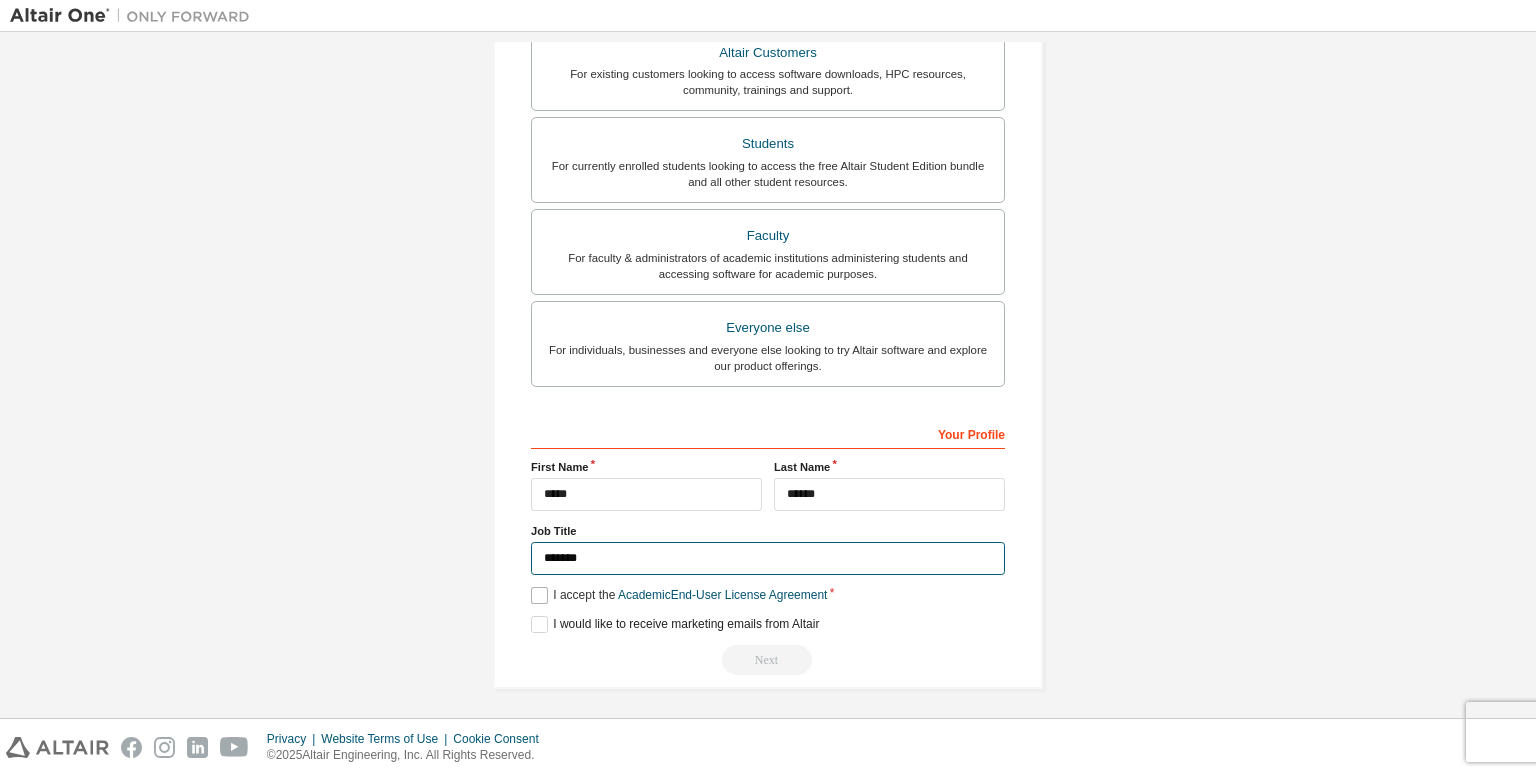 type on "*******" 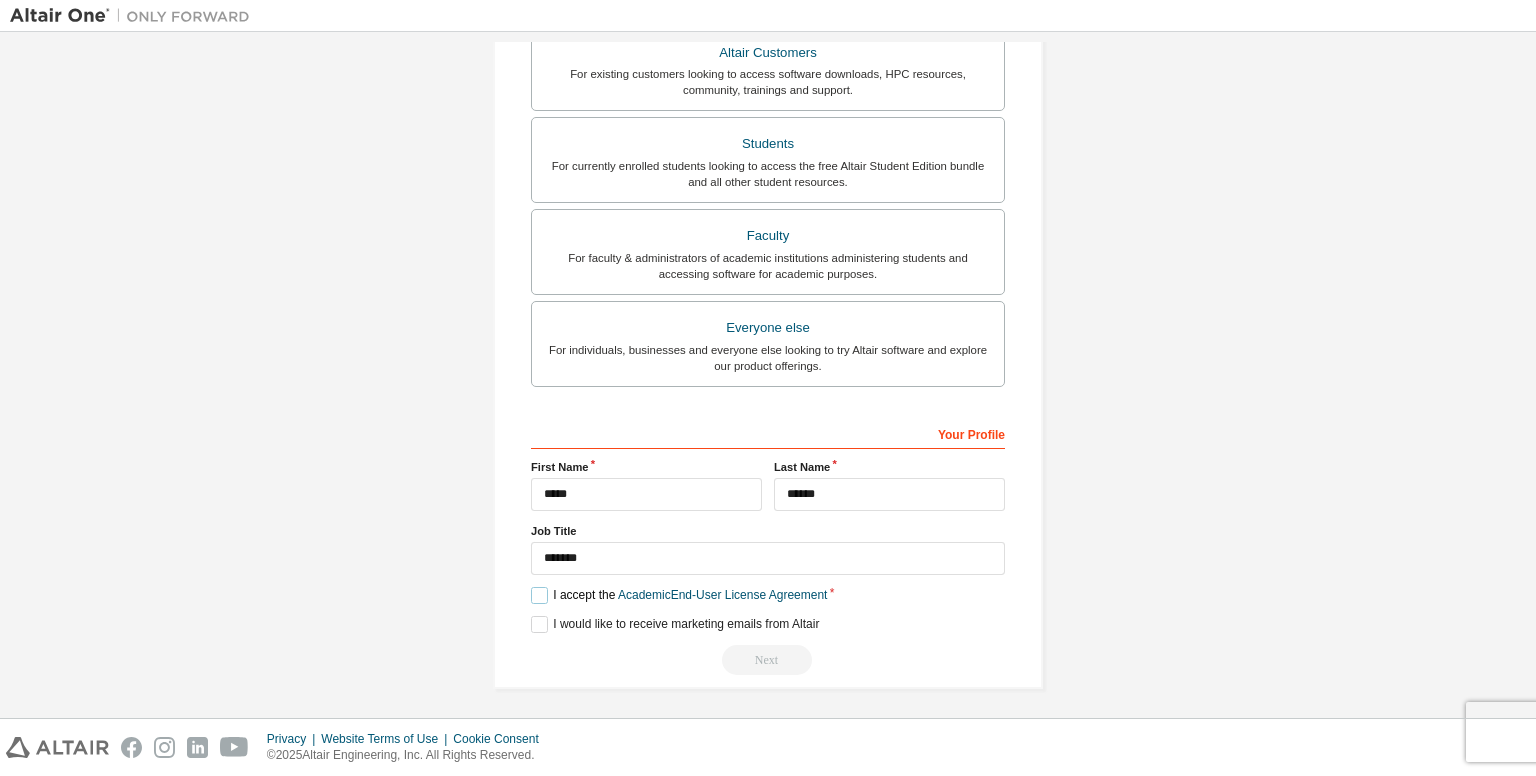 click on "I accept the   Academic   End-User License Agreement" at bounding box center [679, 595] 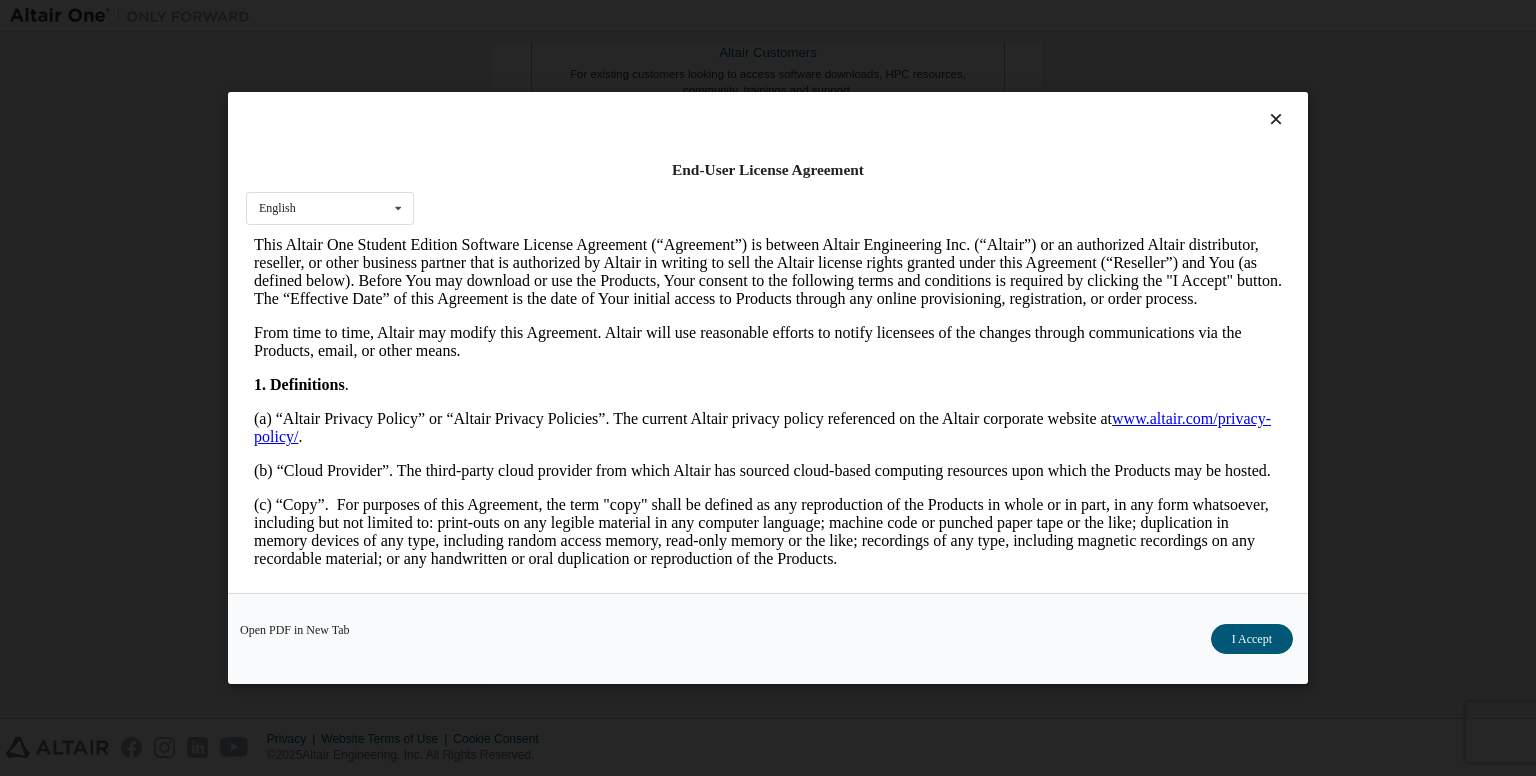 scroll, scrollTop: 272, scrollLeft: 0, axis: vertical 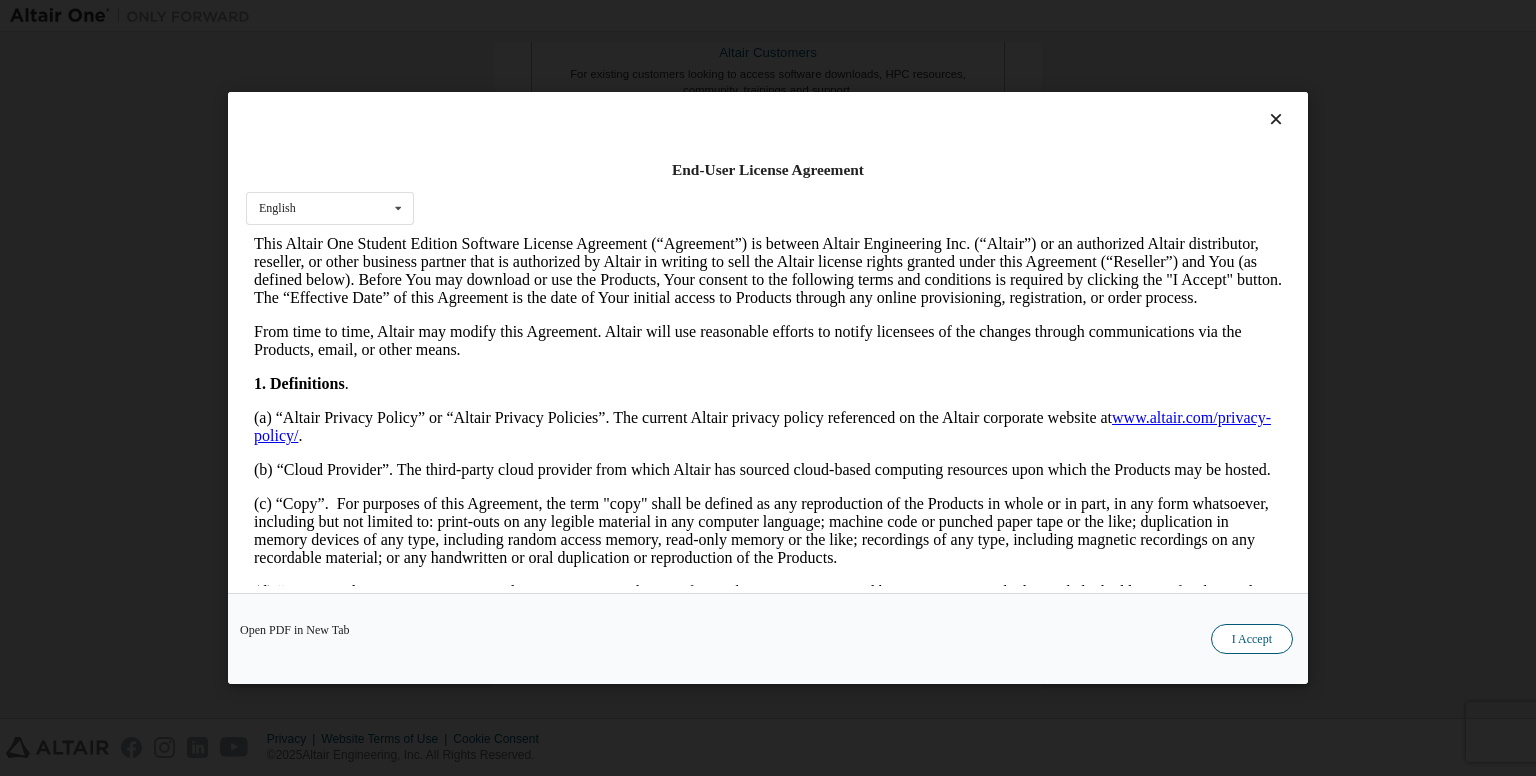click on "I Accept" at bounding box center [1252, 639] 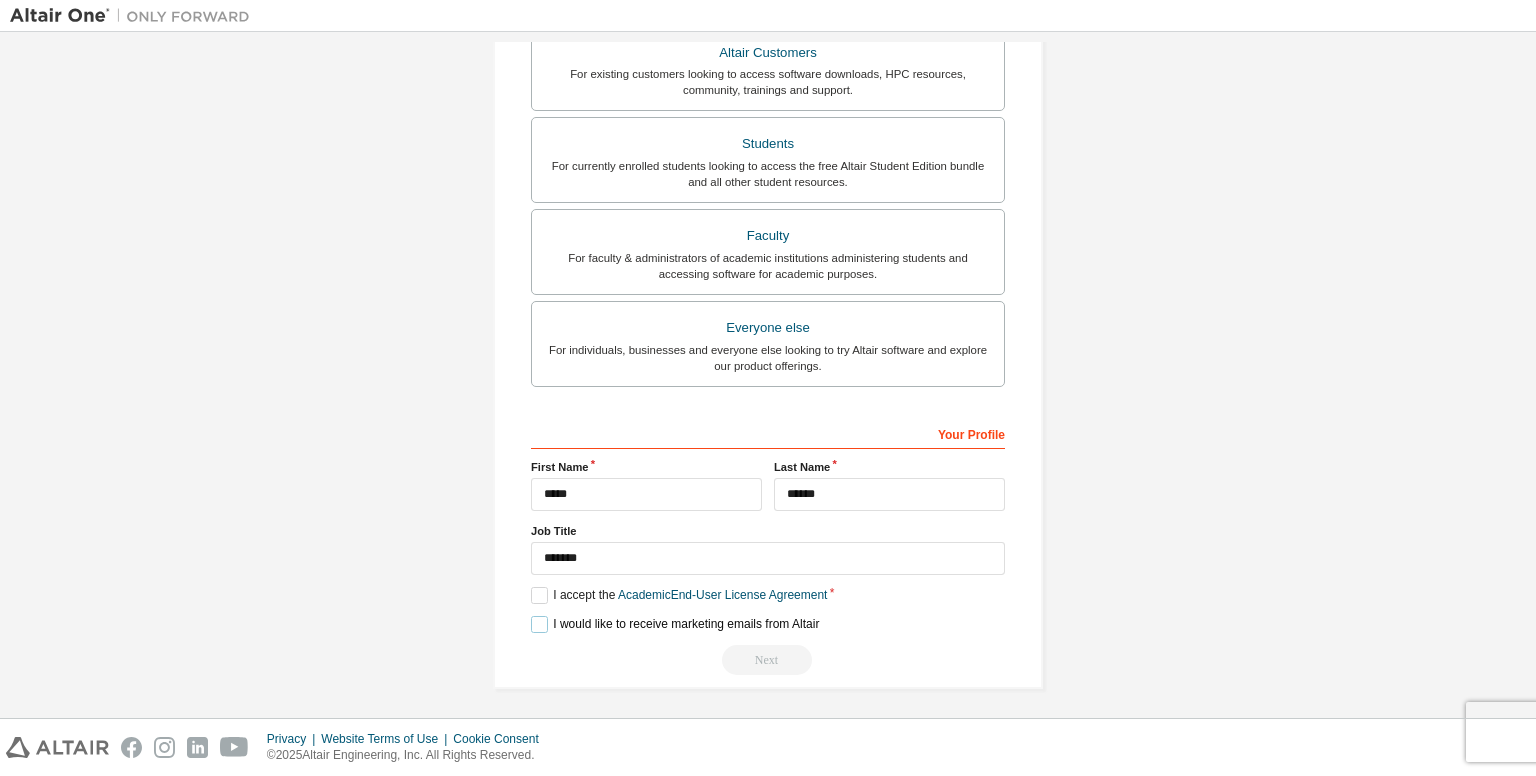 click on "I would like to receive marketing emails from Altair" at bounding box center [675, 624] 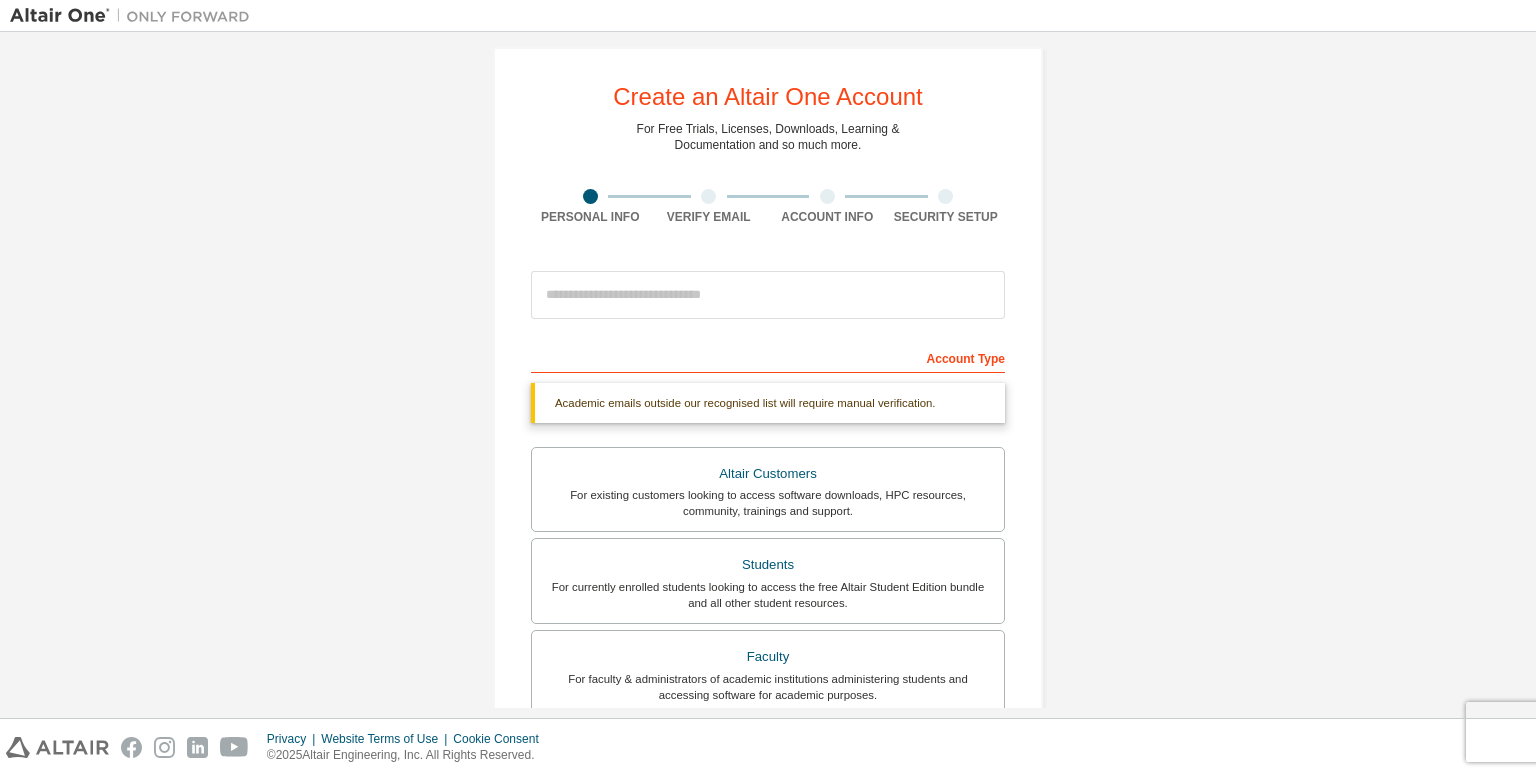 scroll, scrollTop: 4, scrollLeft: 0, axis: vertical 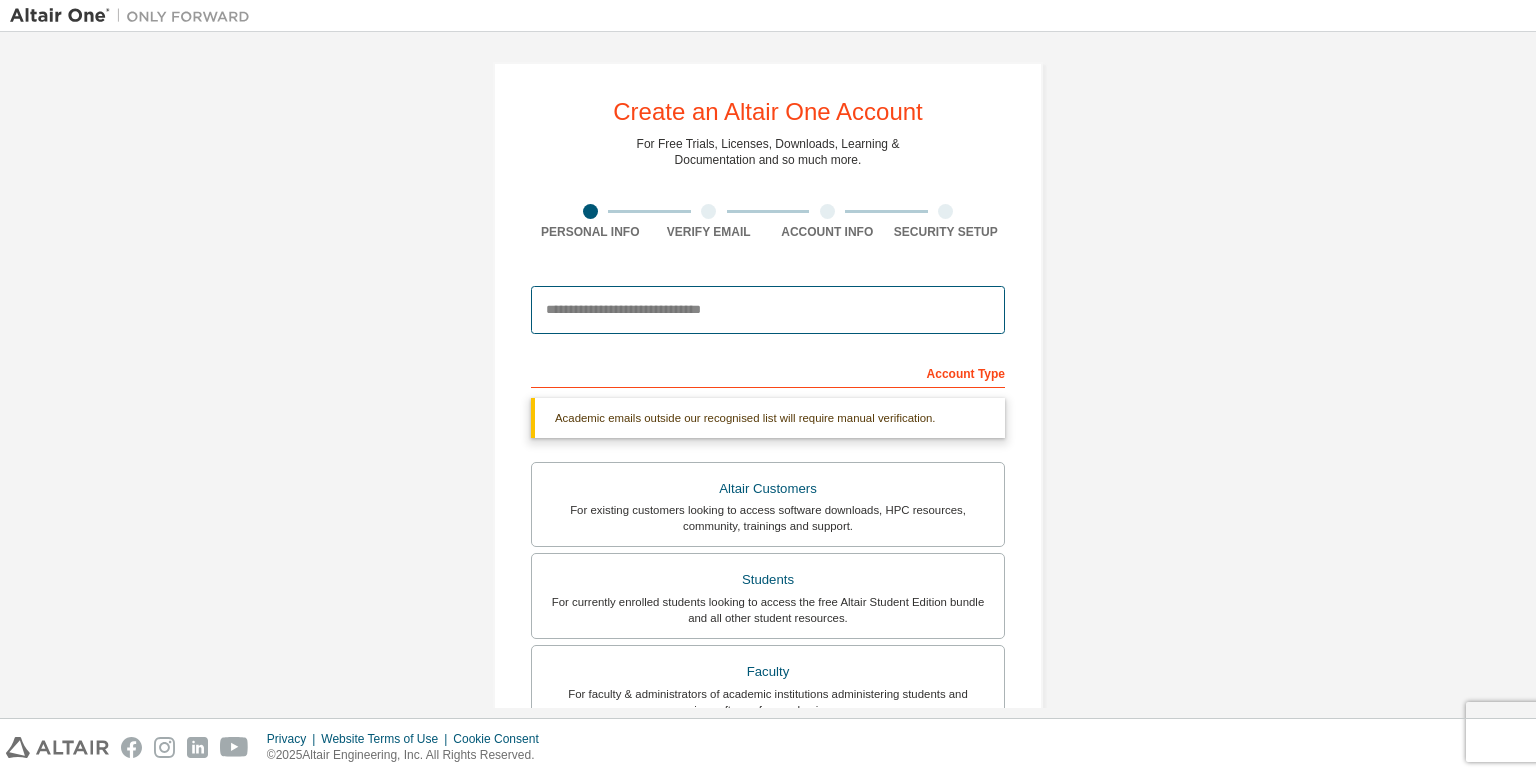 click at bounding box center [768, 310] 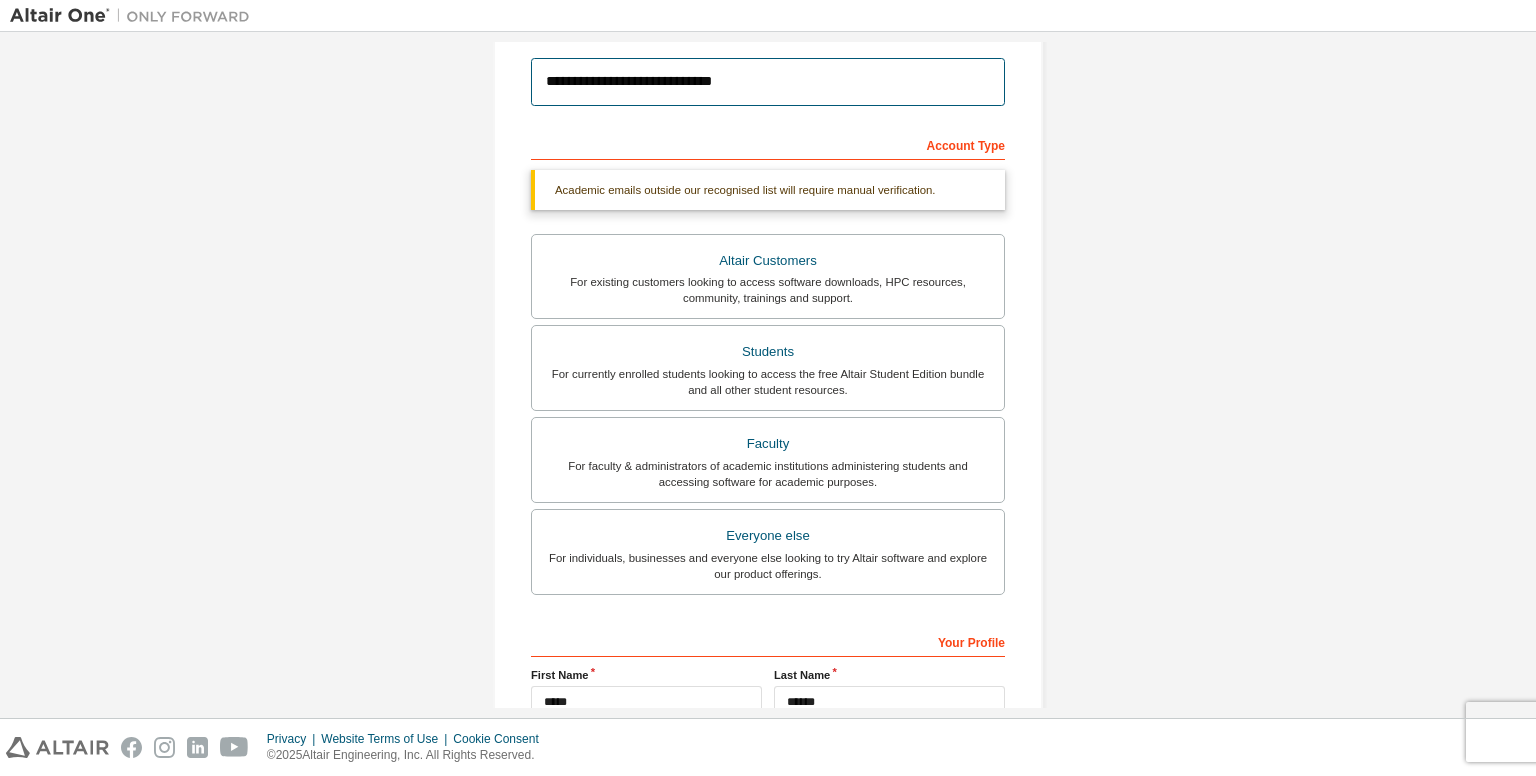 scroll, scrollTop: 440, scrollLeft: 0, axis: vertical 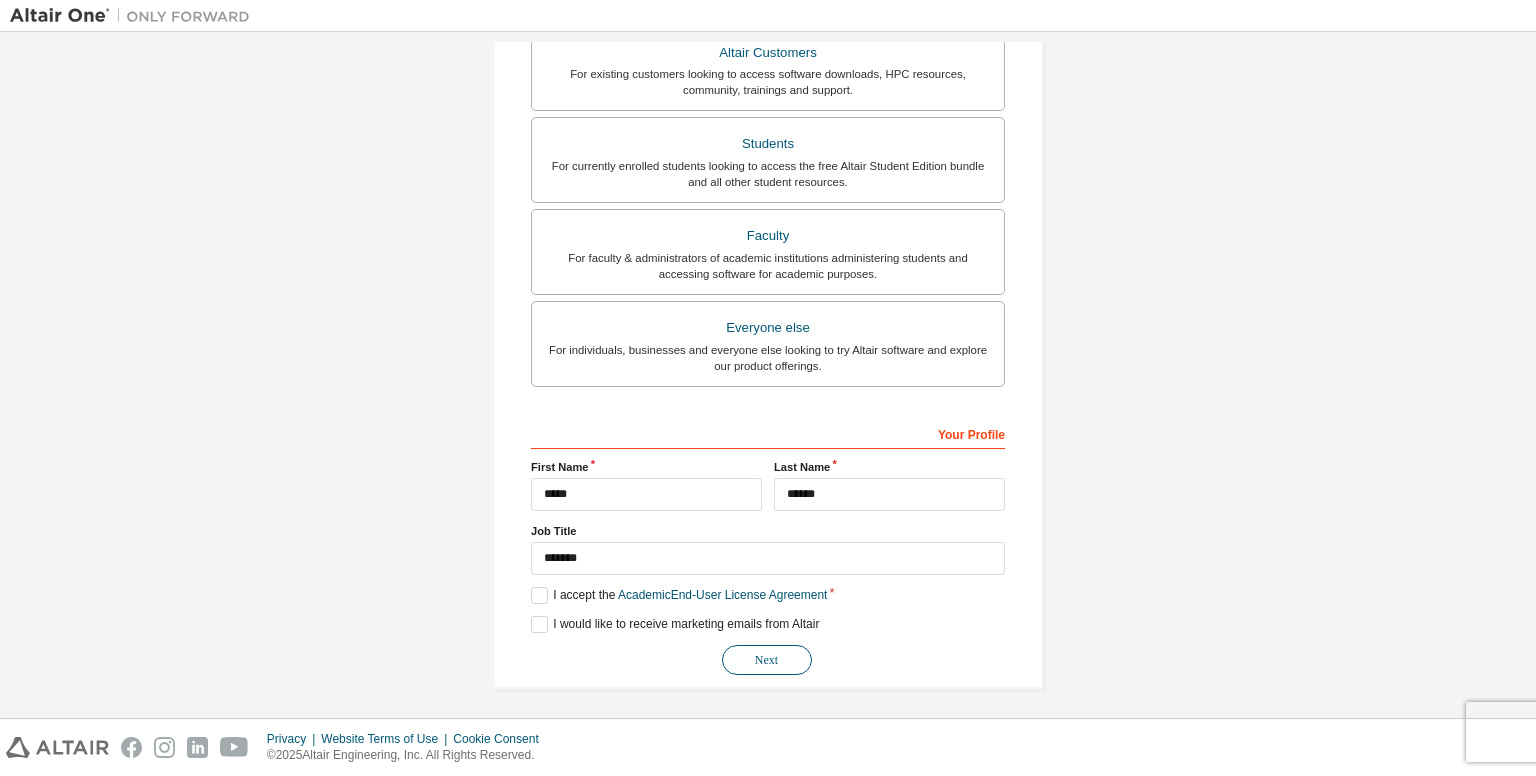click on "Next" at bounding box center [767, 660] 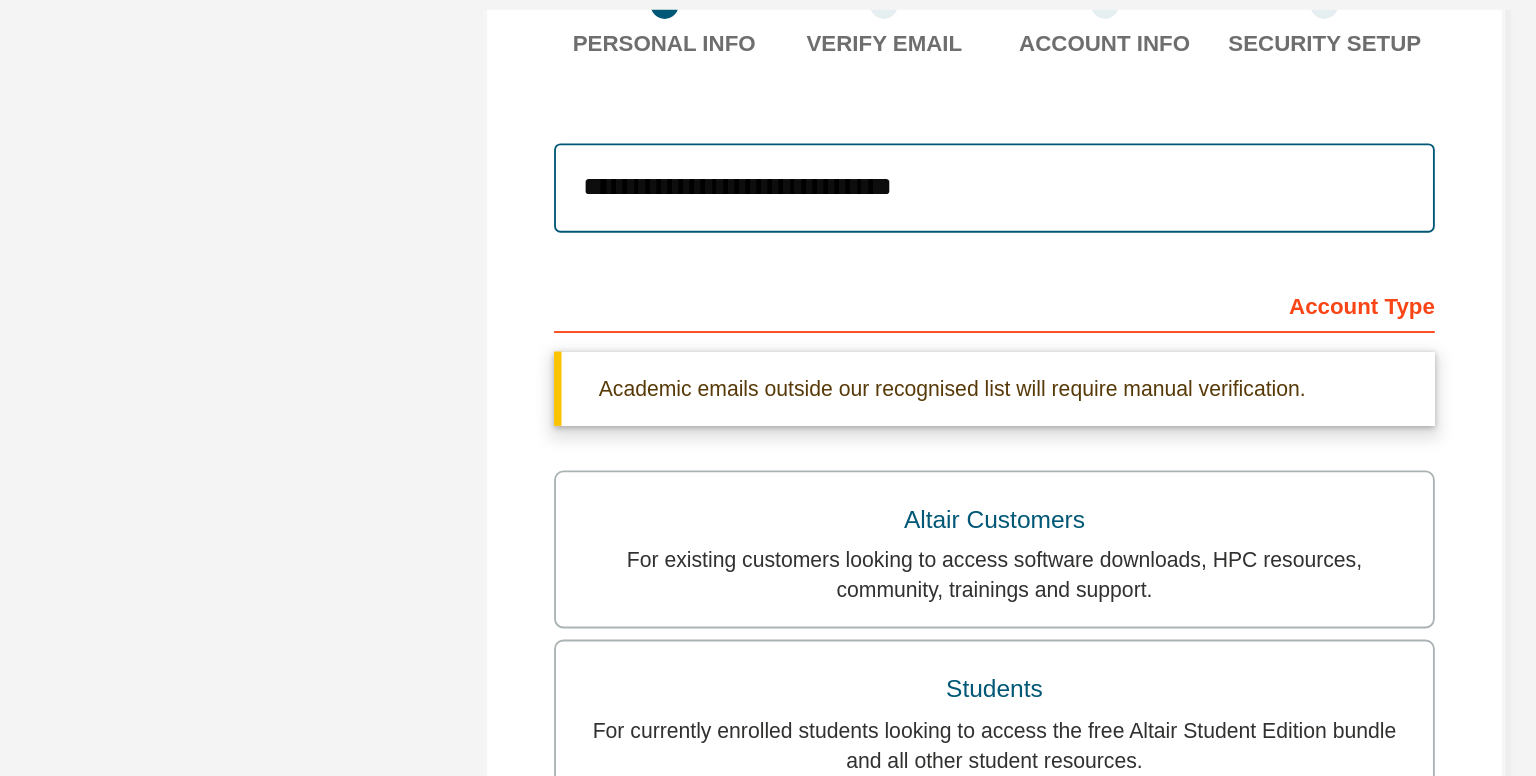 scroll, scrollTop: 172, scrollLeft: 0, axis: vertical 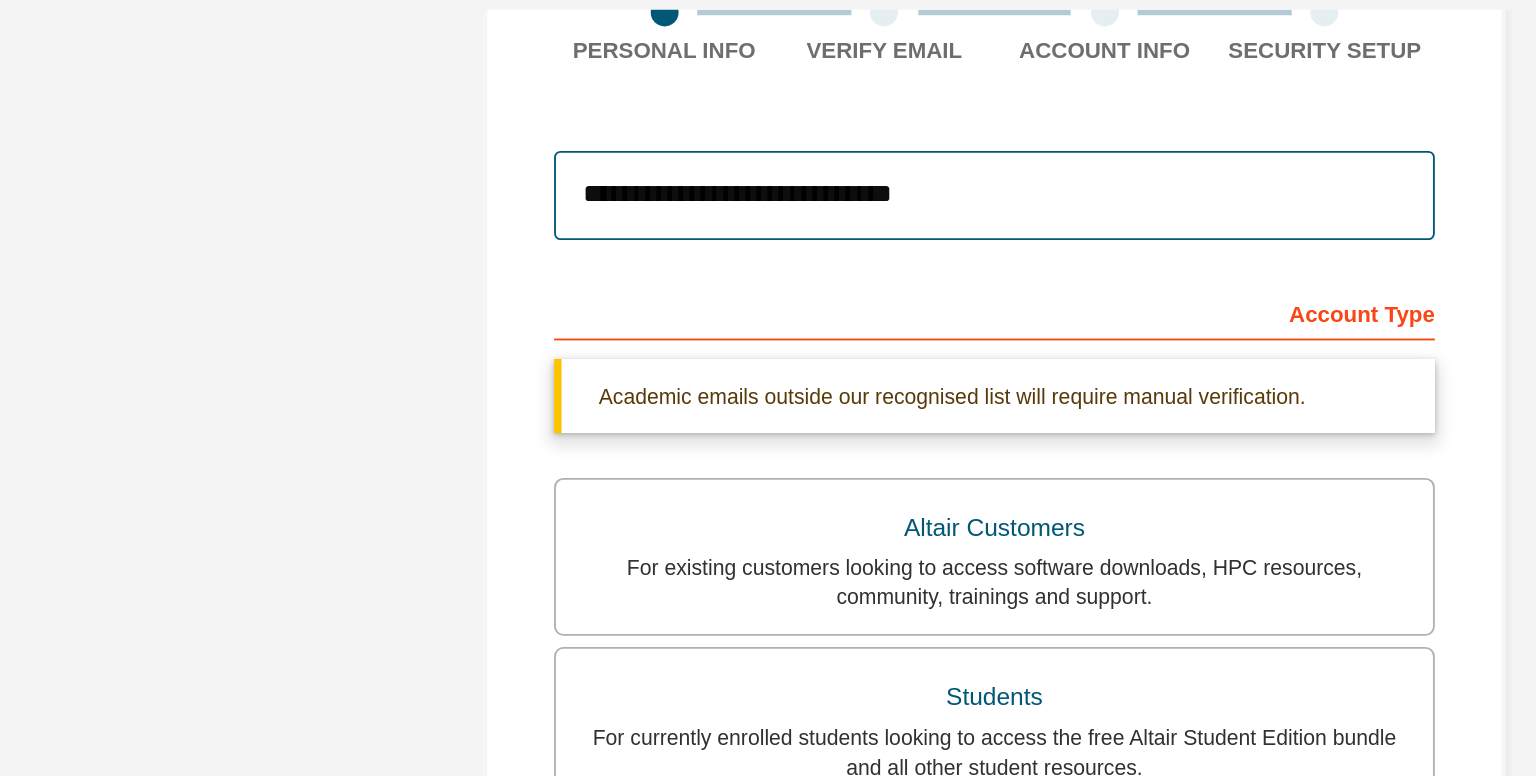 click on "**********" at bounding box center [768, 142] 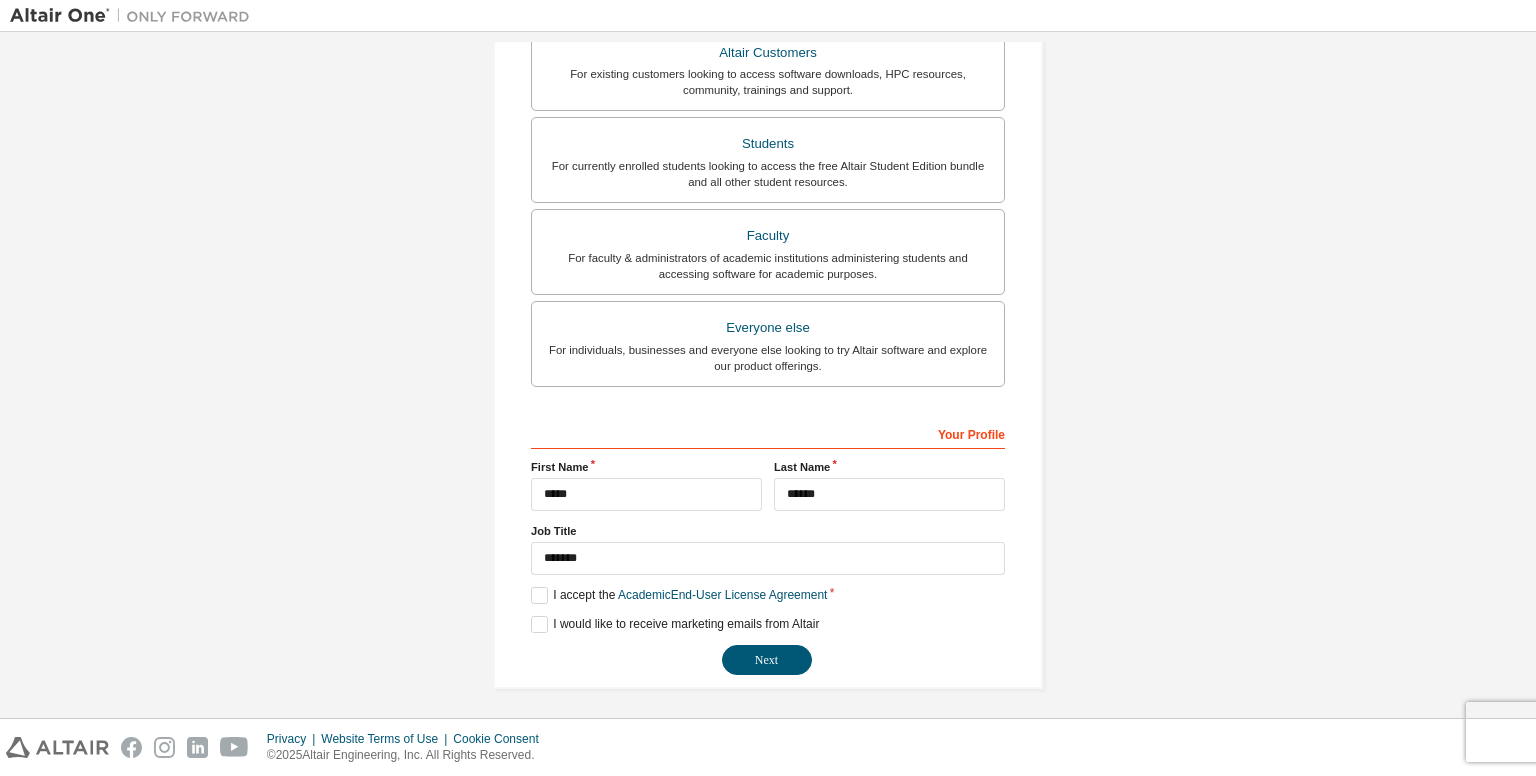 scroll, scrollTop: 388, scrollLeft: 0, axis: vertical 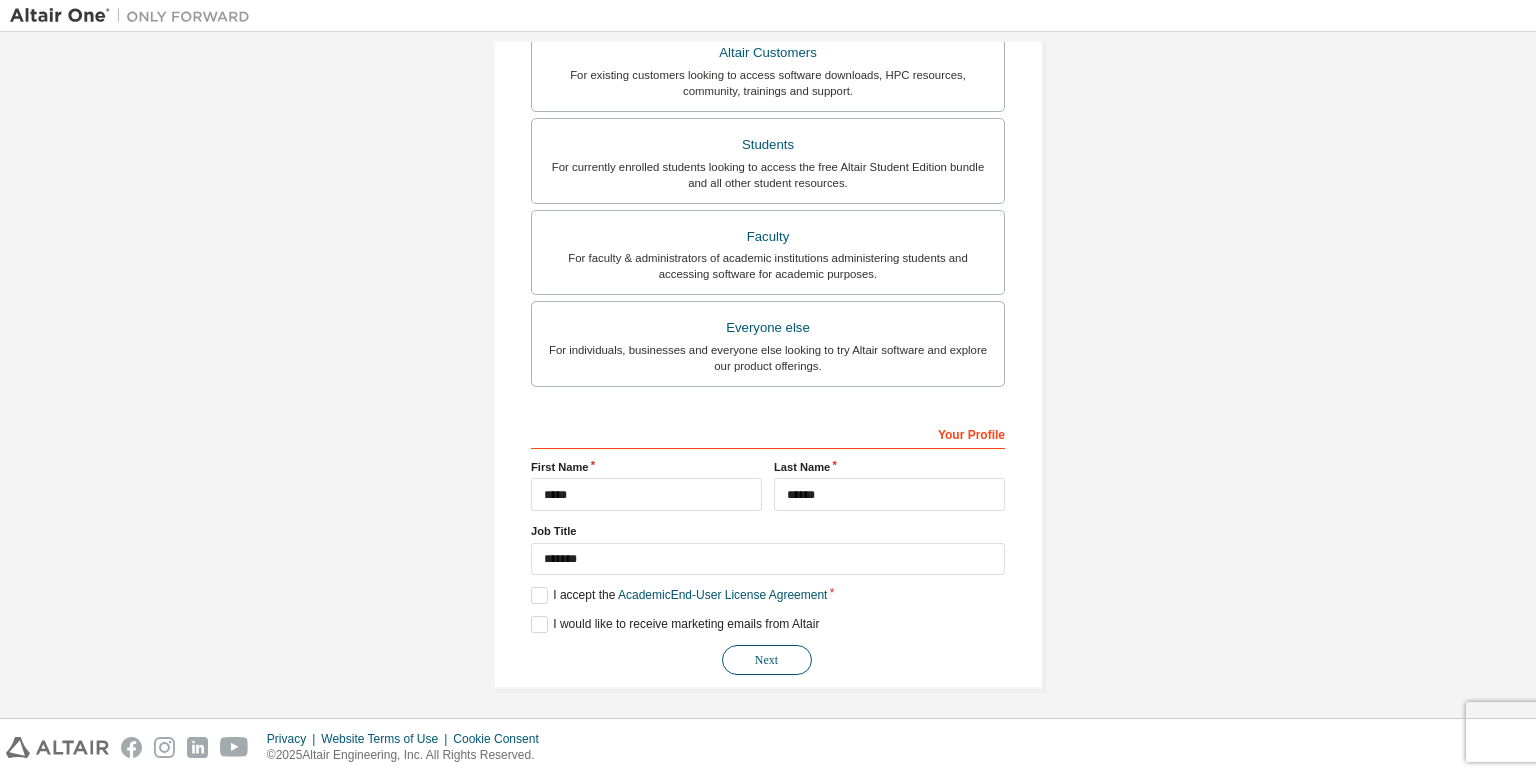 type on "**********" 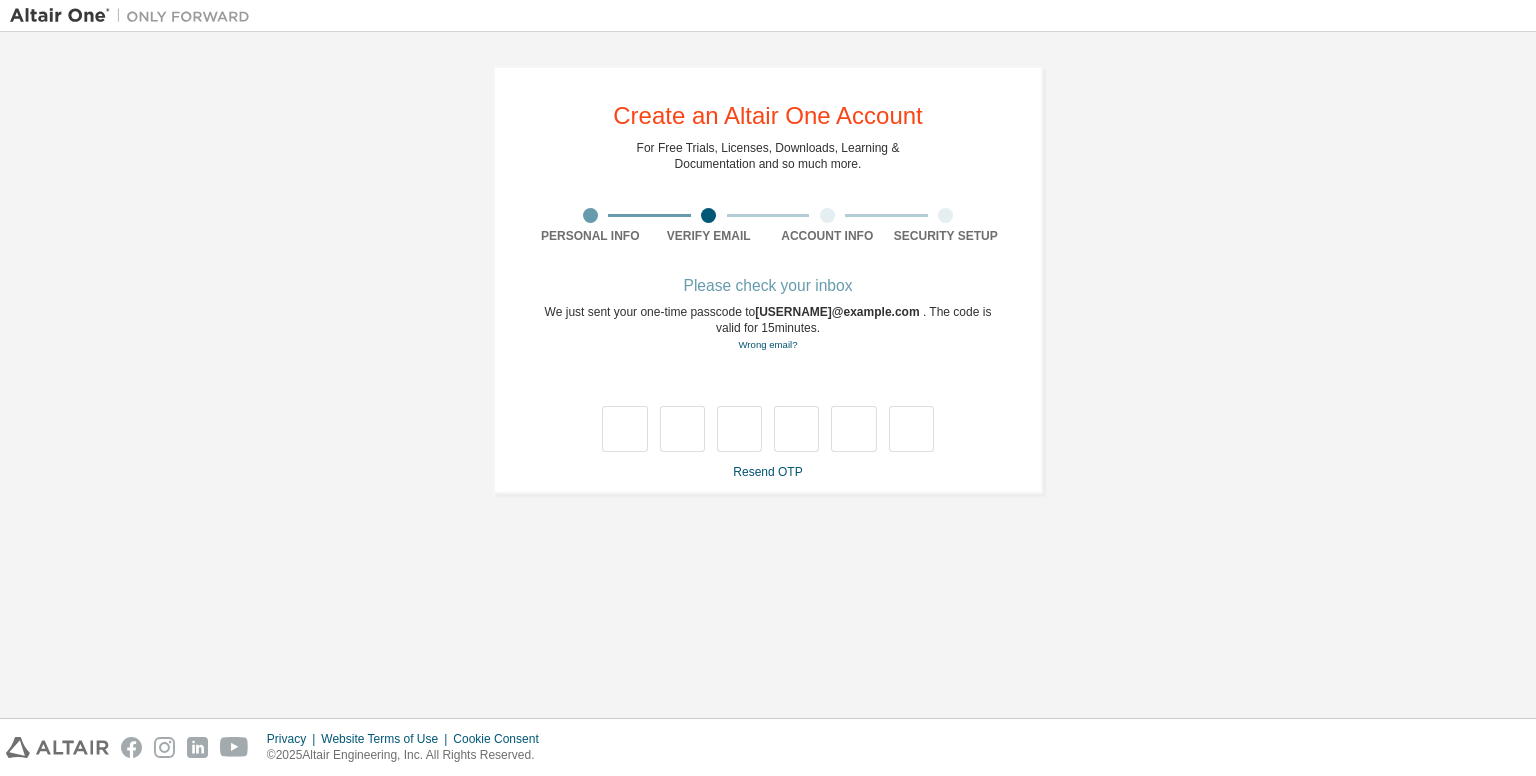 scroll, scrollTop: 0, scrollLeft: 0, axis: both 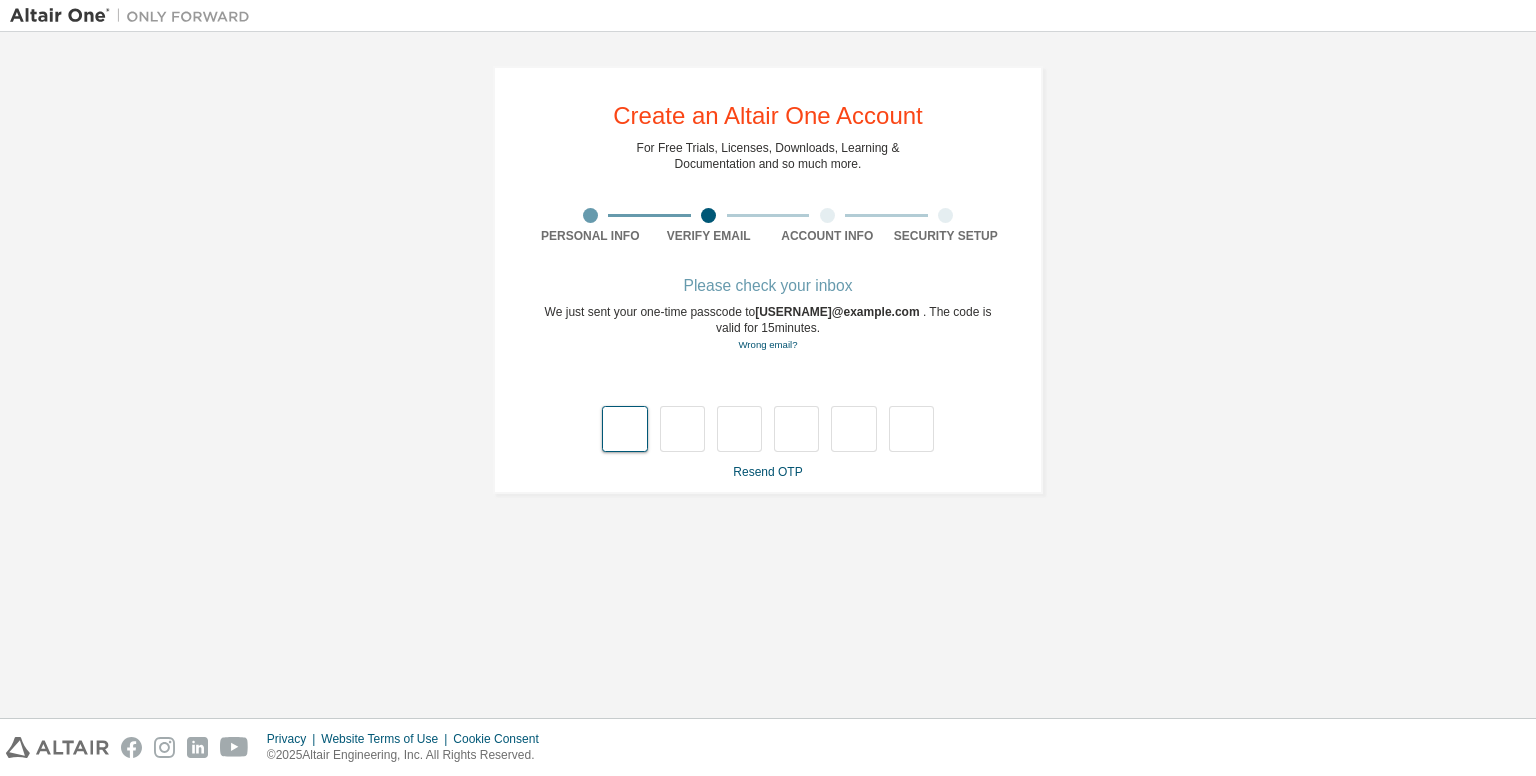 click at bounding box center [624, 429] 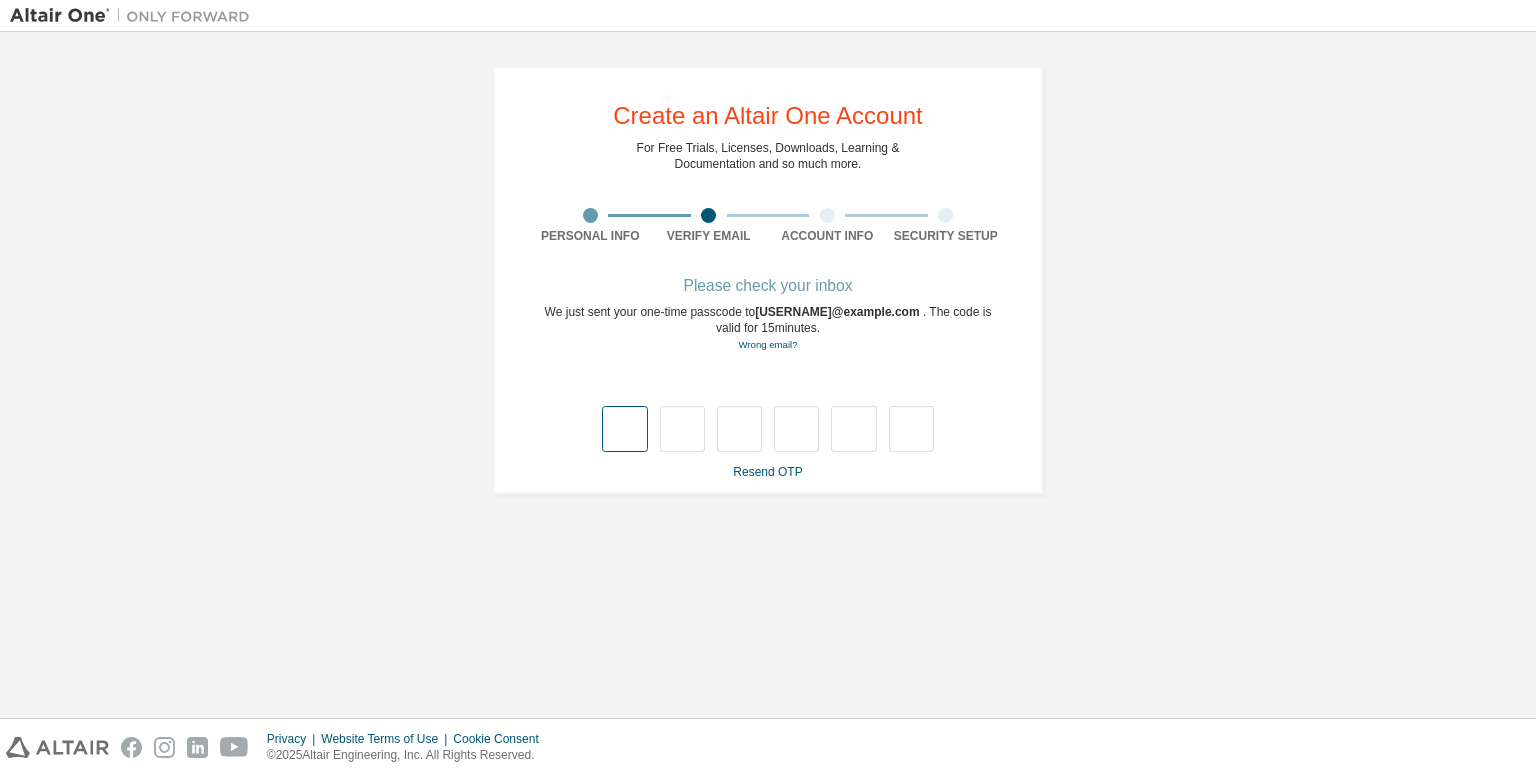 type on "*" 